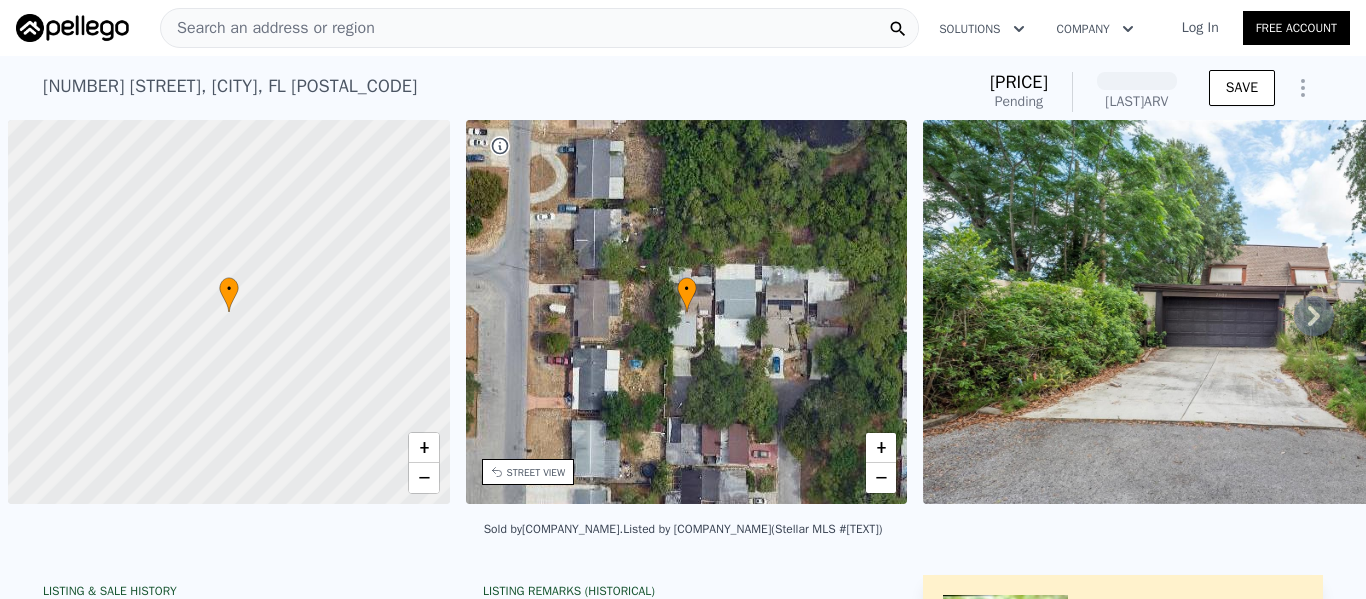 scroll, scrollTop: 0, scrollLeft: 0, axis: both 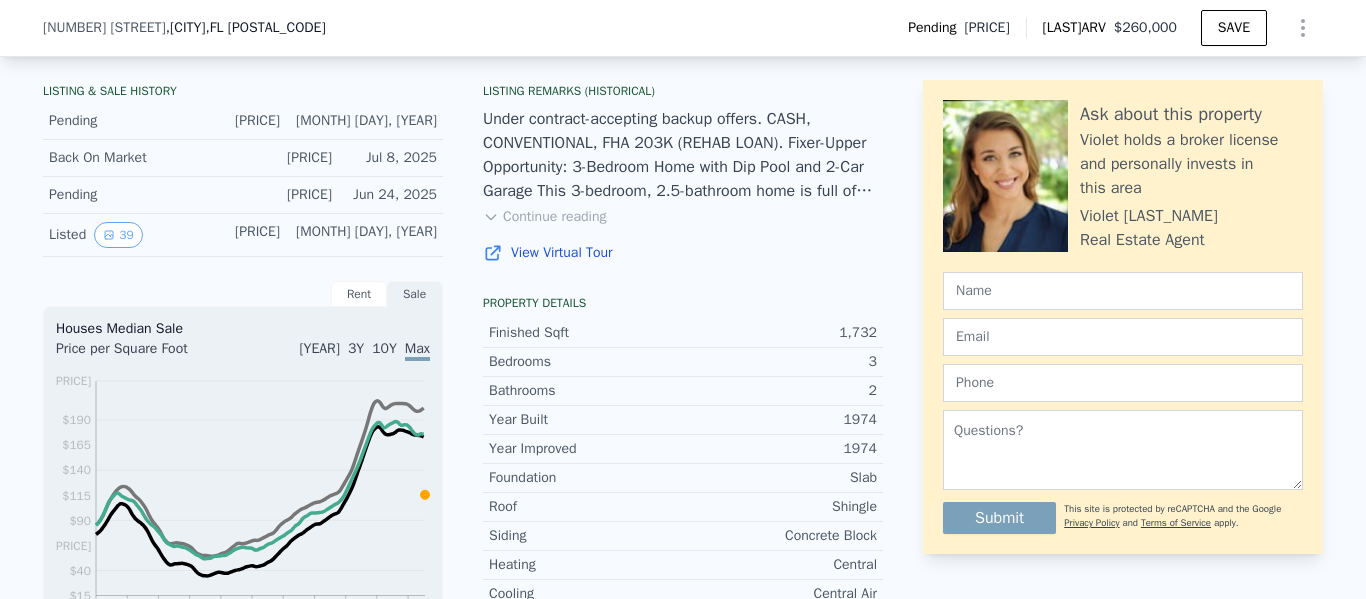 click on "Continue reading" at bounding box center [544, 217] 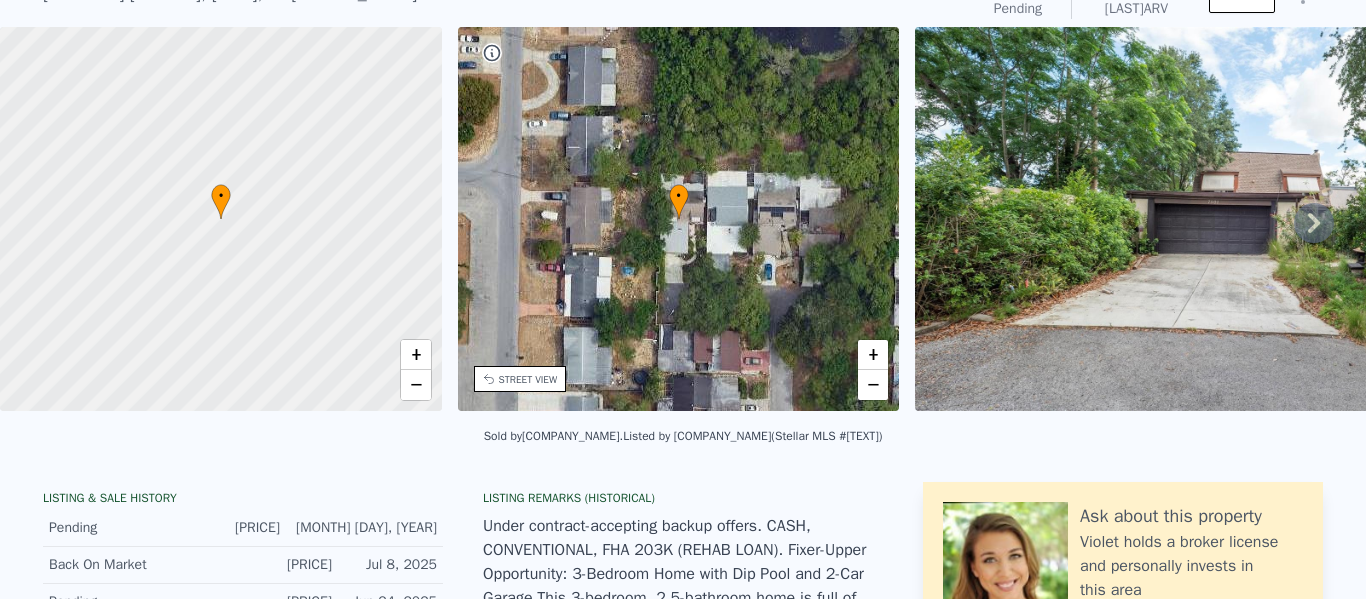 scroll, scrollTop: 7, scrollLeft: 0, axis: vertical 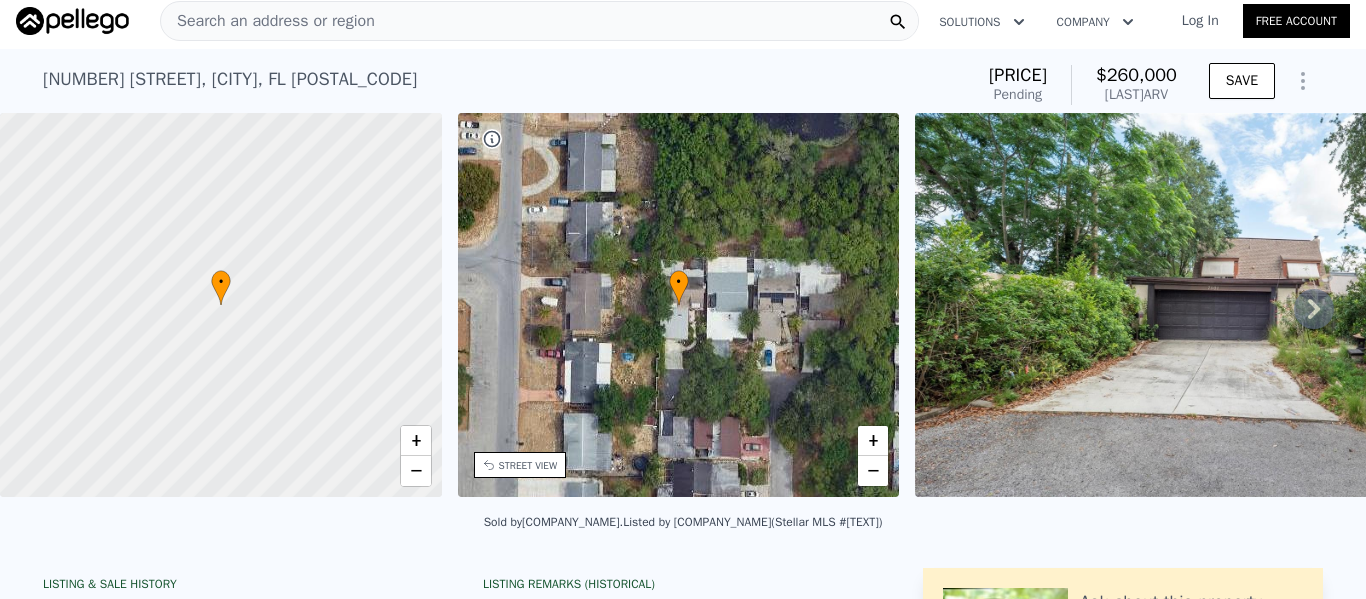 click 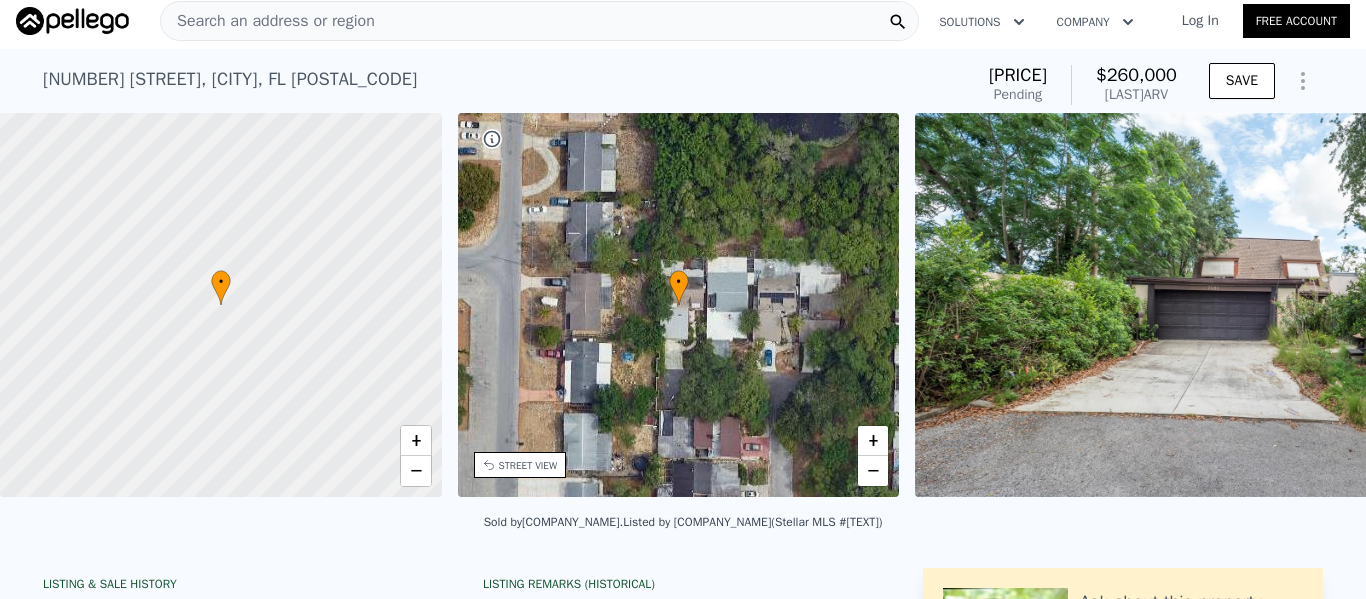 scroll, scrollTop: 0, scrollLeft: 465, axis: horizontal 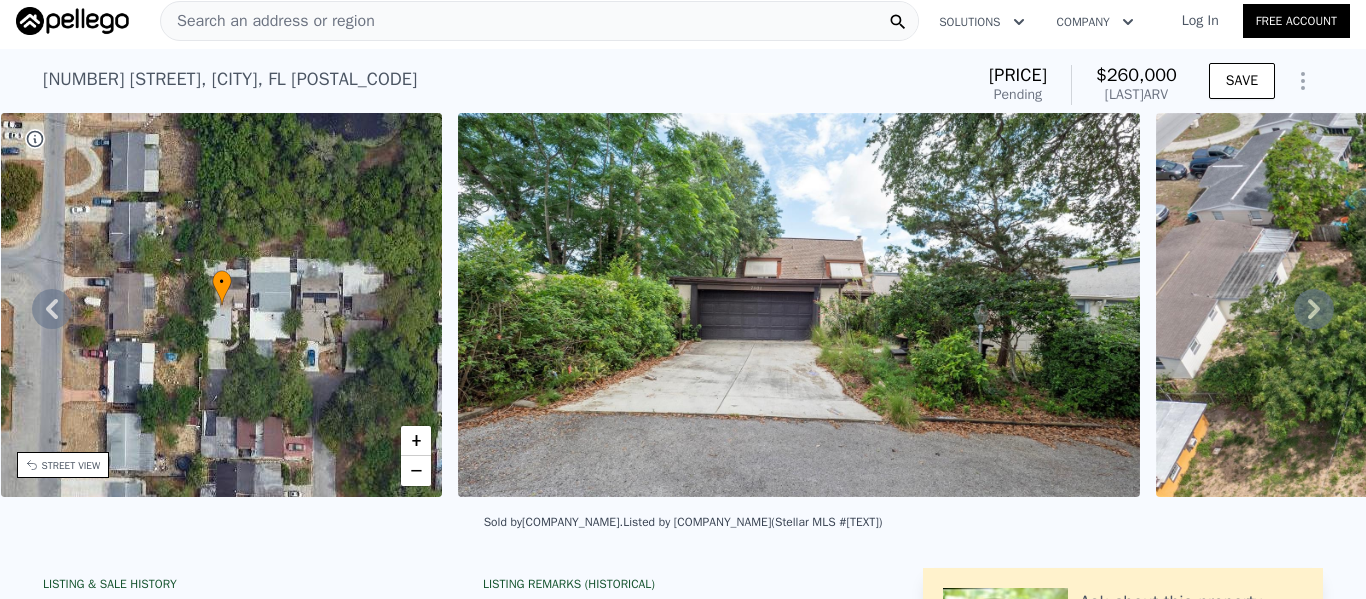 click at bounding box center [799, 305] 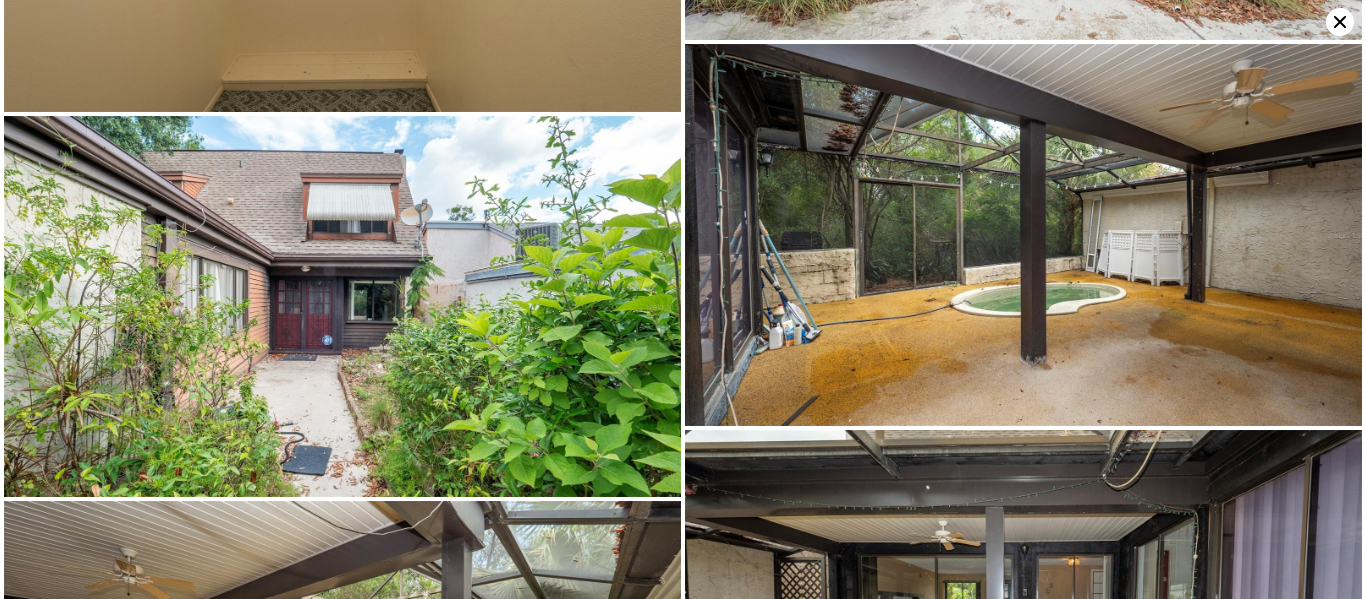 scroll, scrollTop: 6086, scrollLeft: 0, axis: vertical 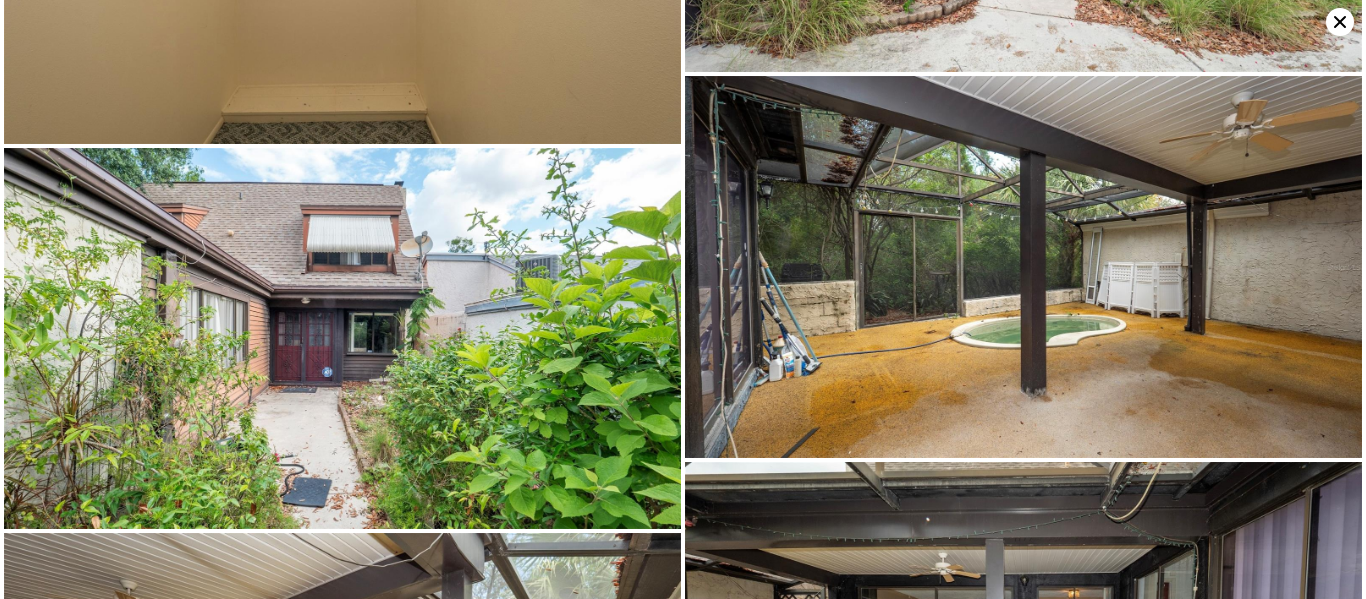 click 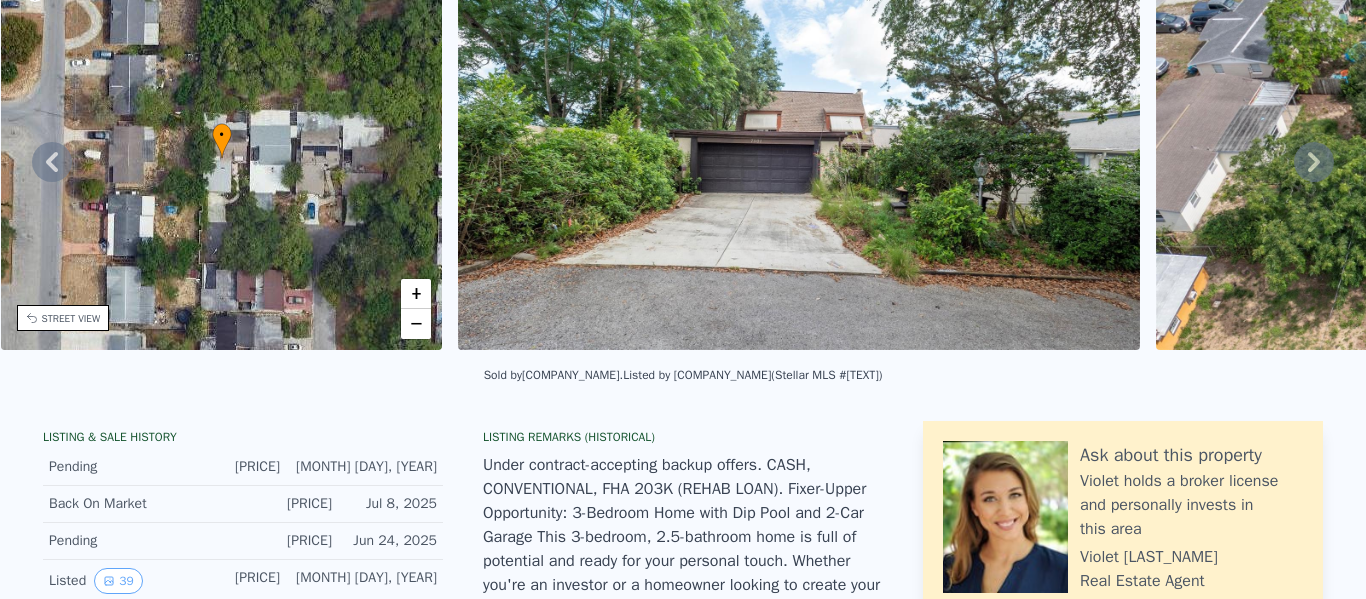 scroll, scrollTop: 7, scrollLeft: 0, axis: vertical 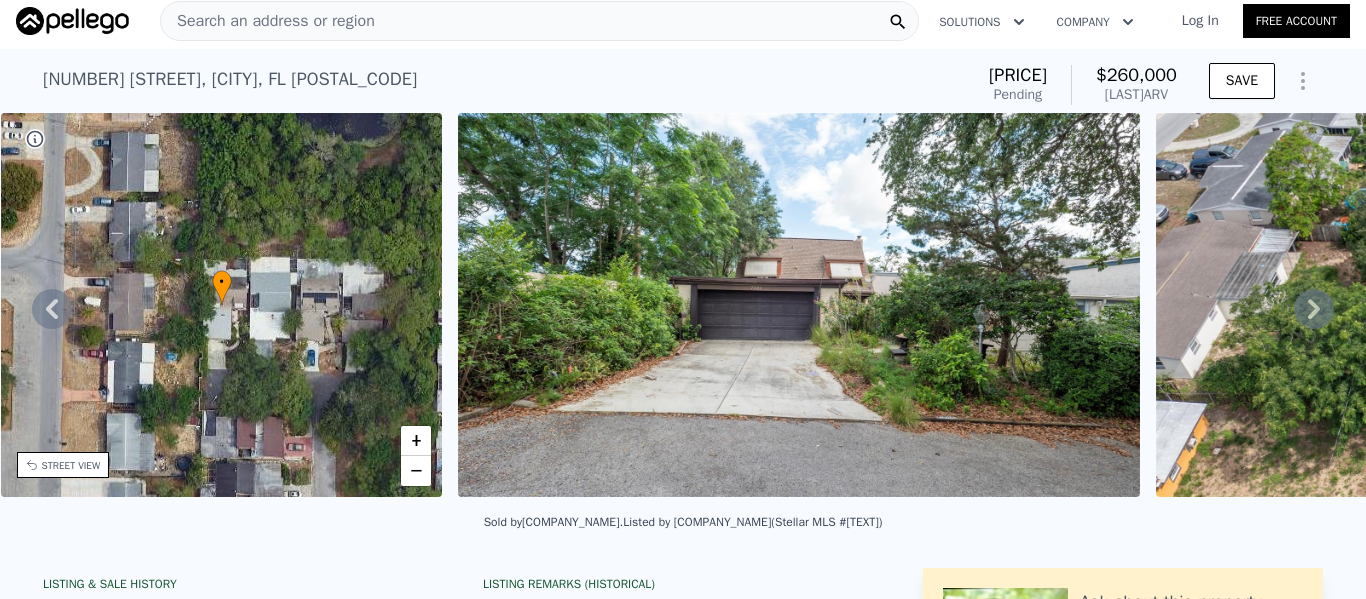 click on "Search an address or region" at bounding box center (539, 21) 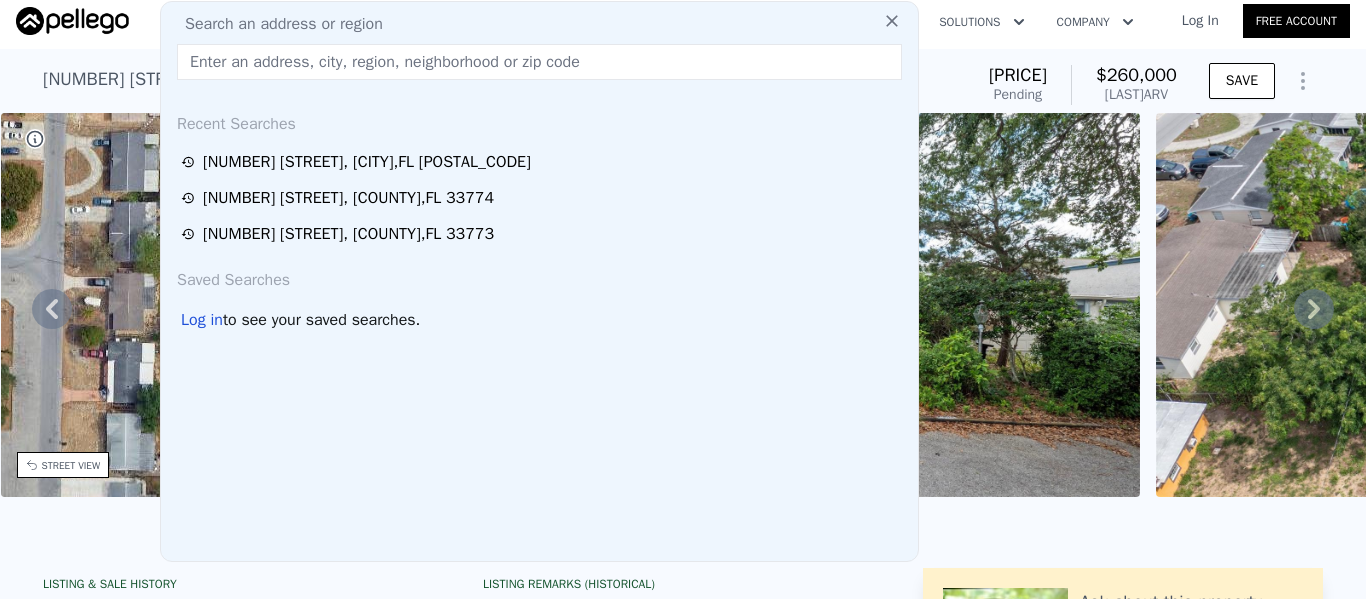 click at bounding box center [539, 62] 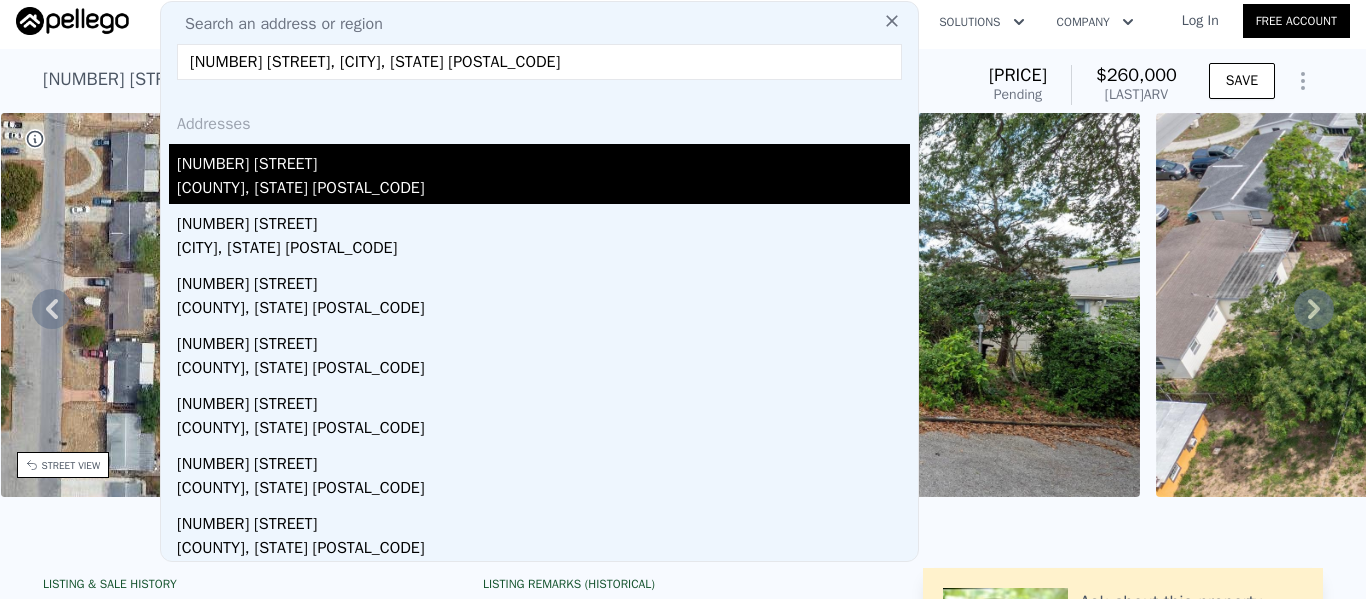 type on "[NUMBER] [STREET], [CITY], [STATE] [POSTAL_CODE]" 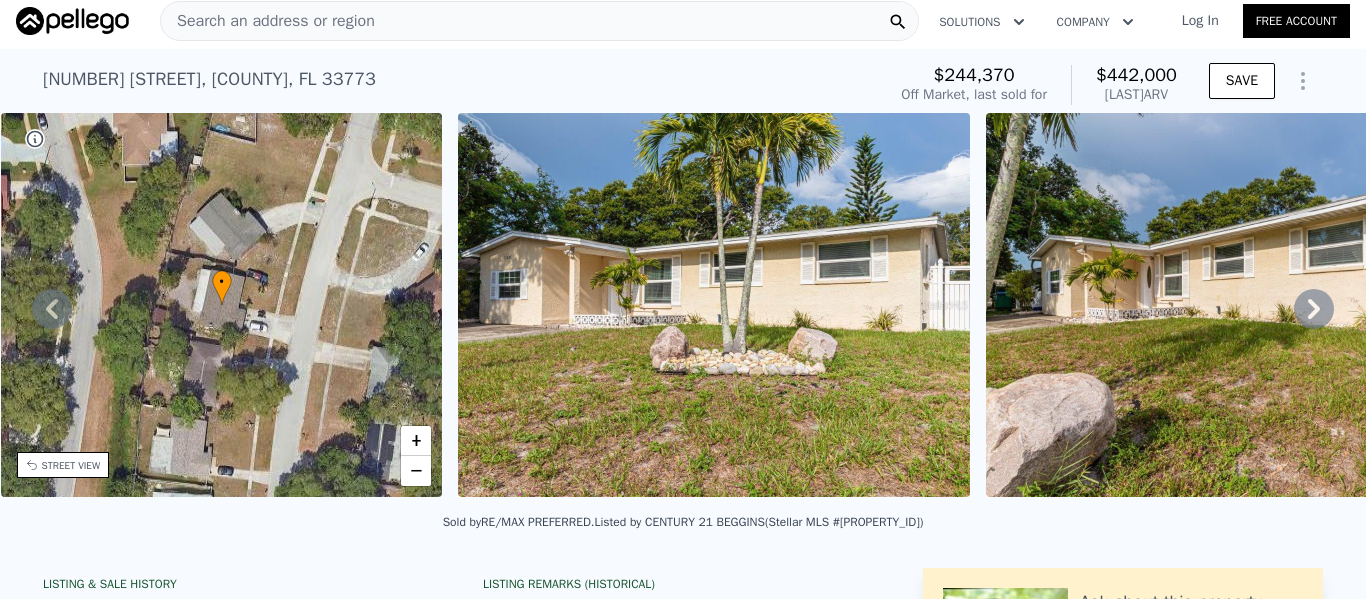 click 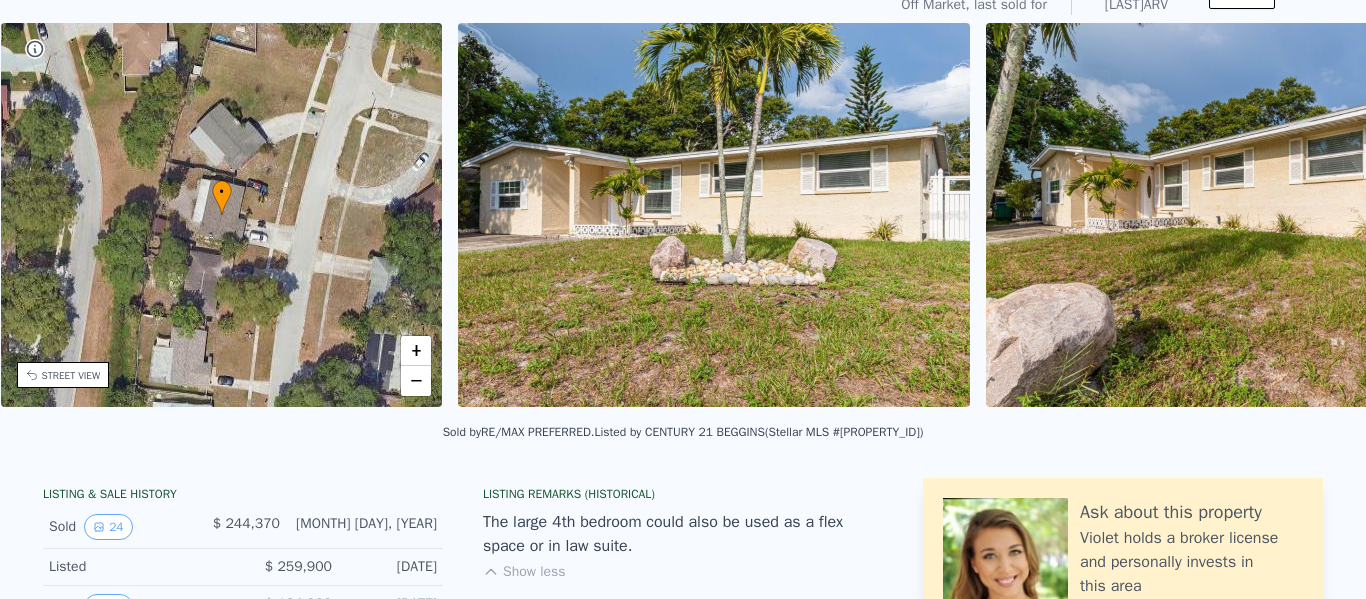 scroll, scrollTop: 0, scrollLeft: 0, axis: both 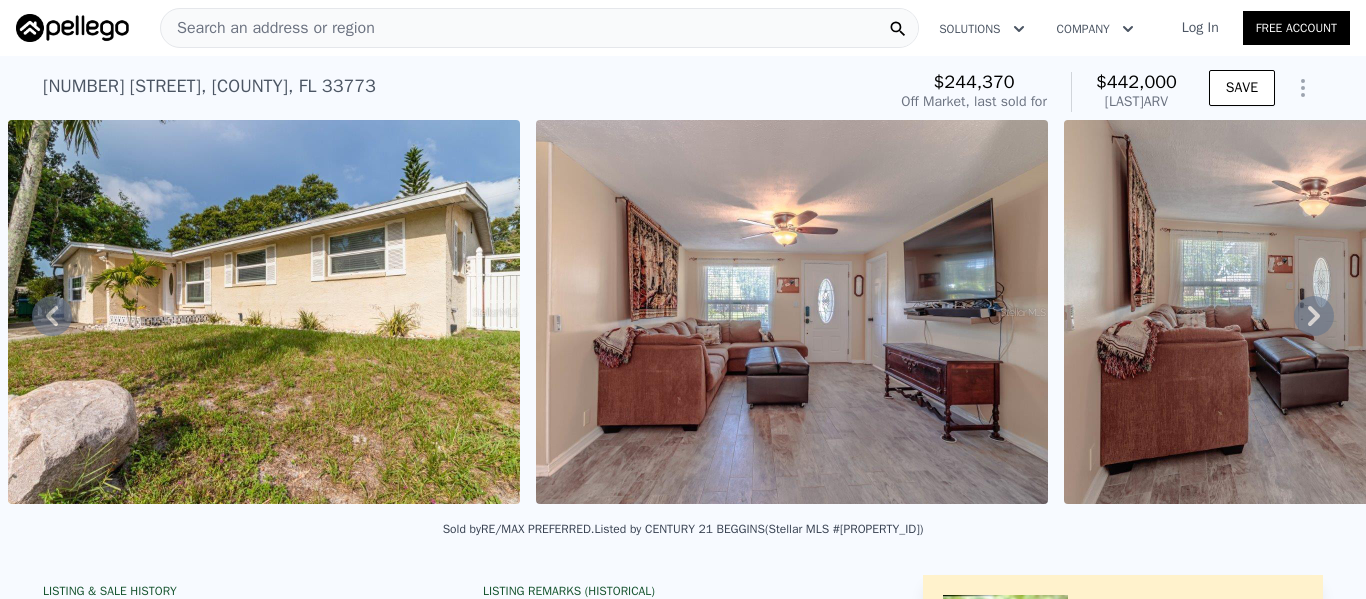 click at bounding box center (792, 312) 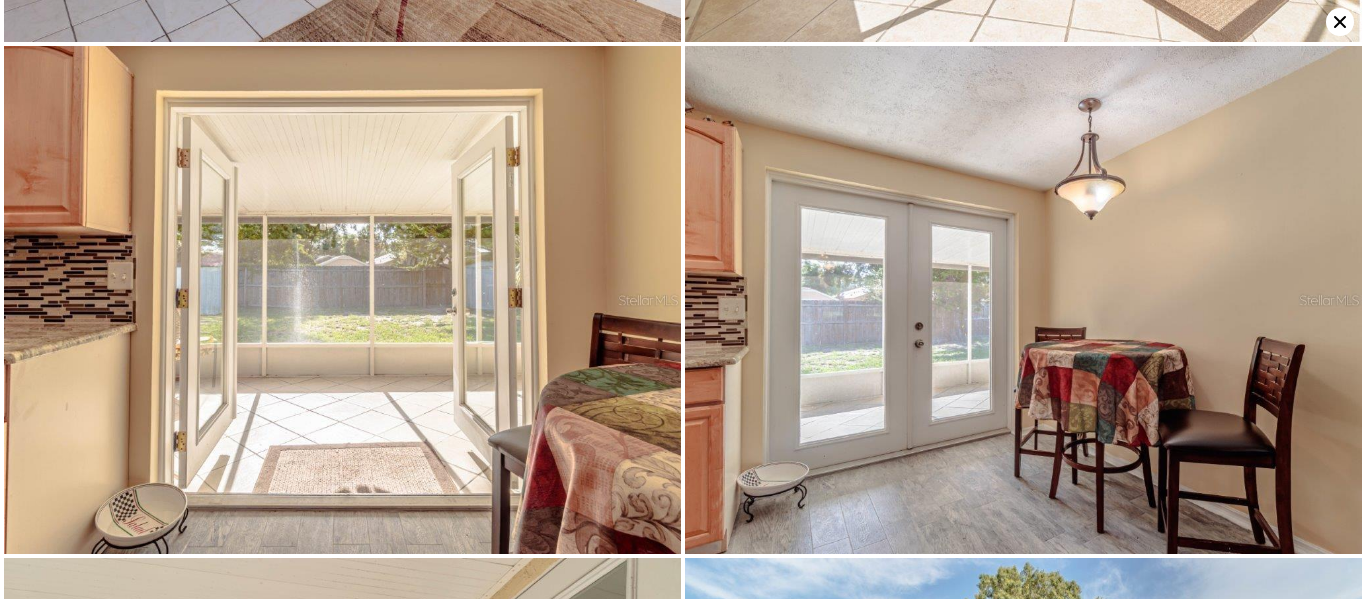 scroll, scrollTop: 4043, scrollLeft: 0, axis: vertical 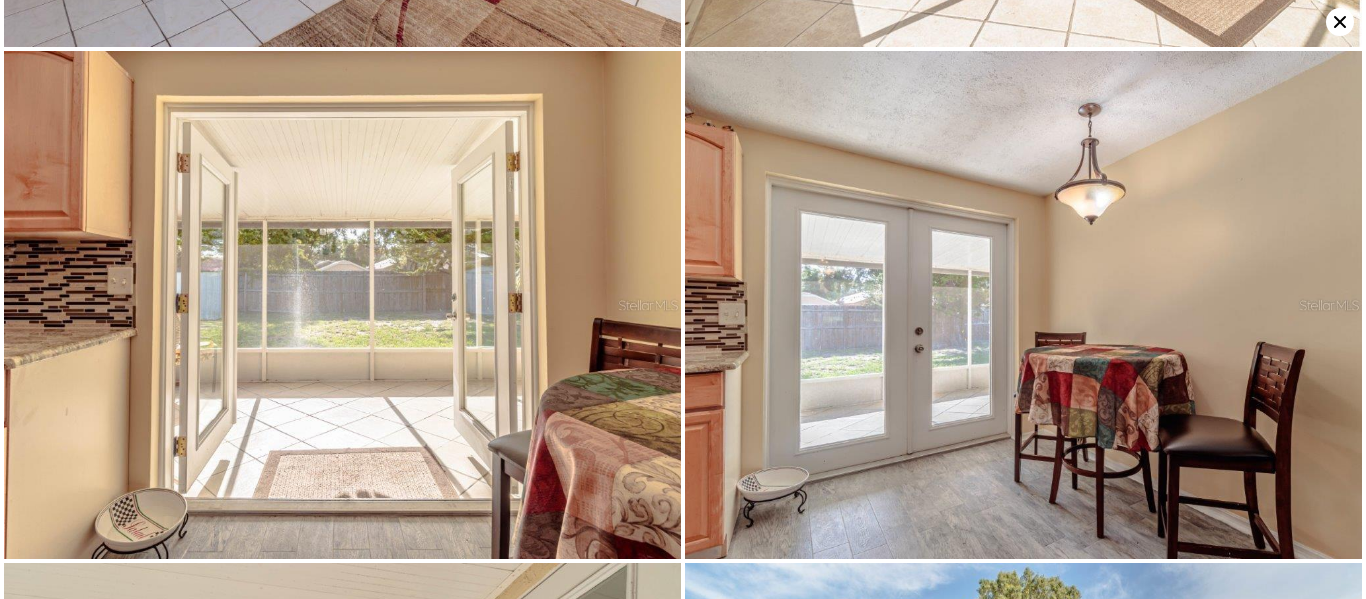 click 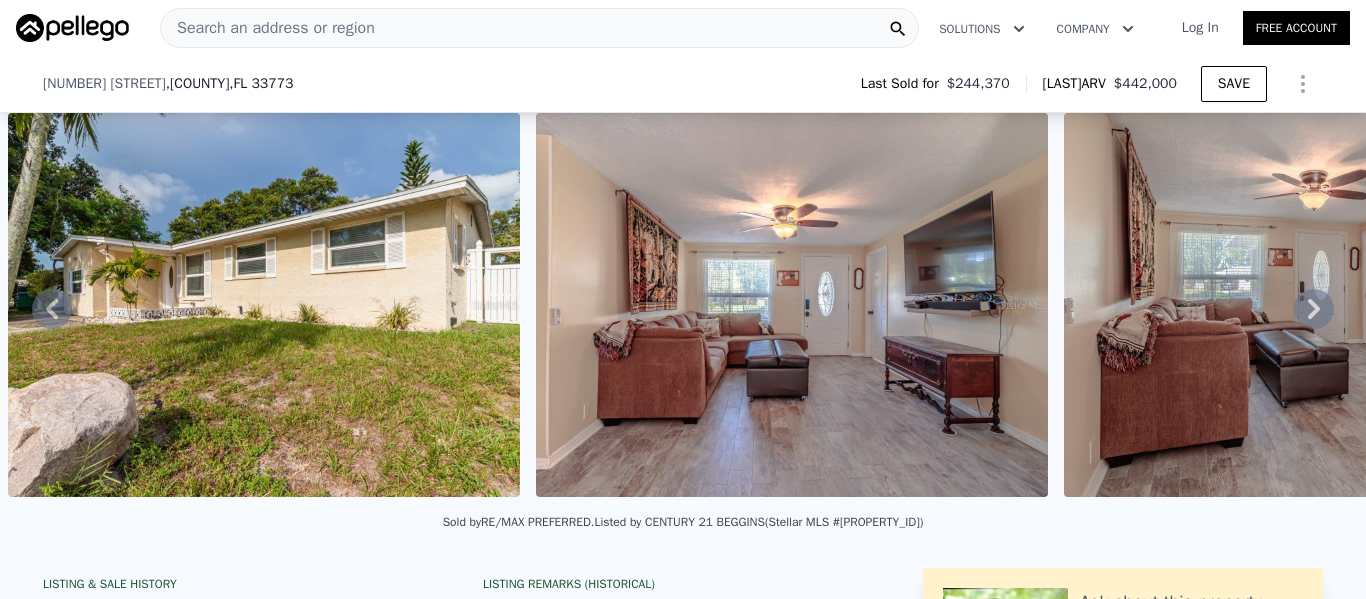 scroll, scrollTop: 400, scrollLeft: 0, axis: vertical 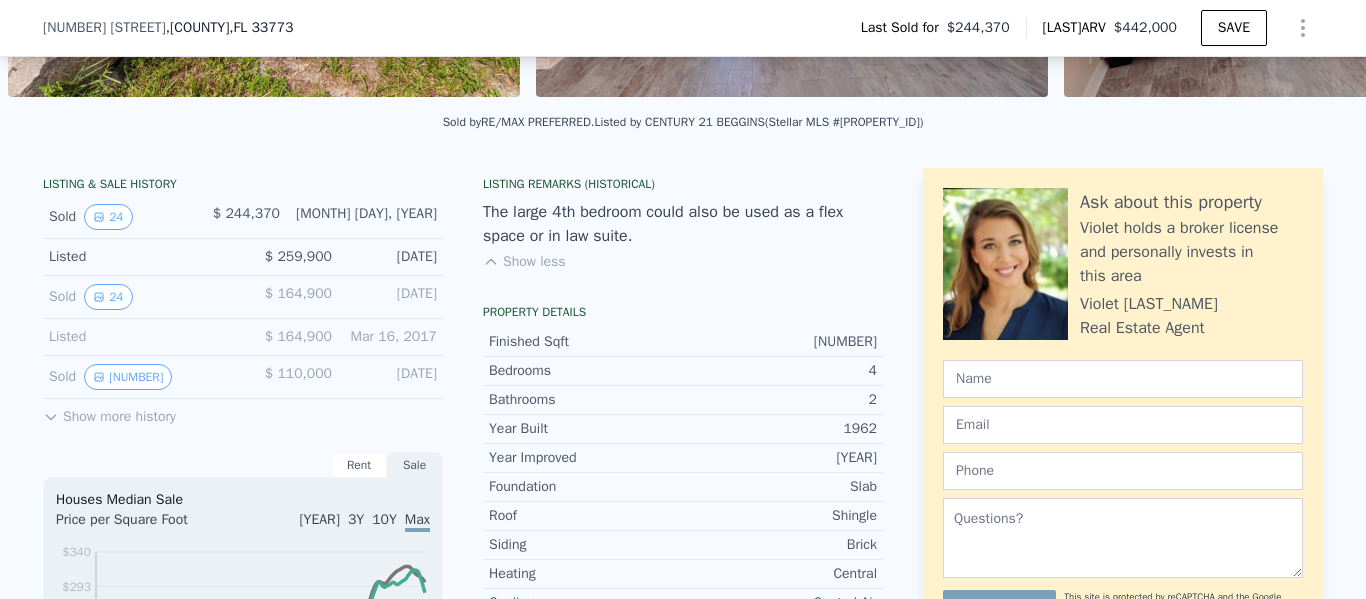 click on "Show less" at bounding box center [524, 262] 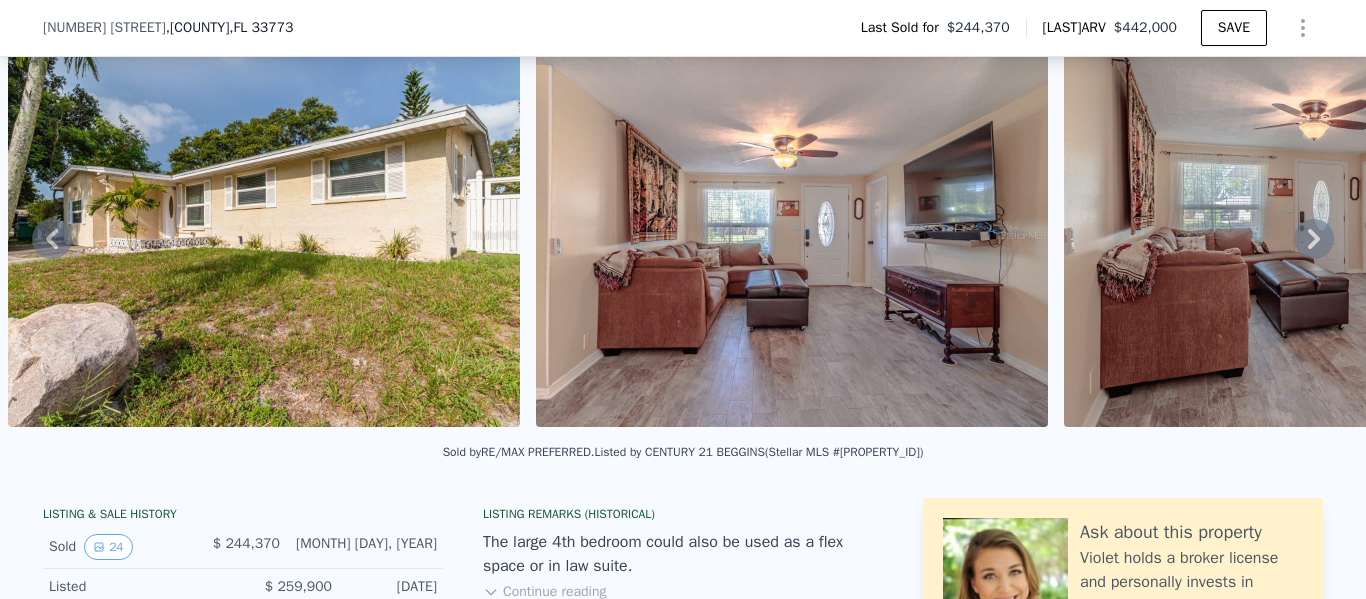 scroll, scrollTop: 293, scrollLeft: 0, axis: vertical 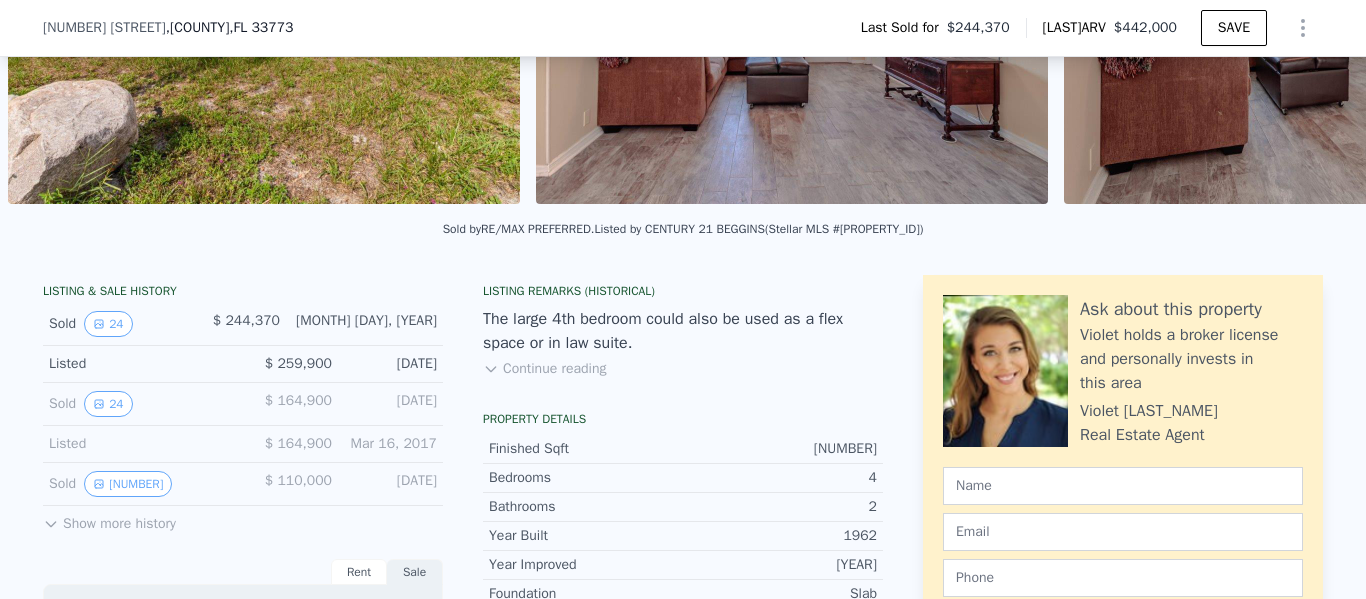 click on "Continue reading" at bounding box center (544, 369) 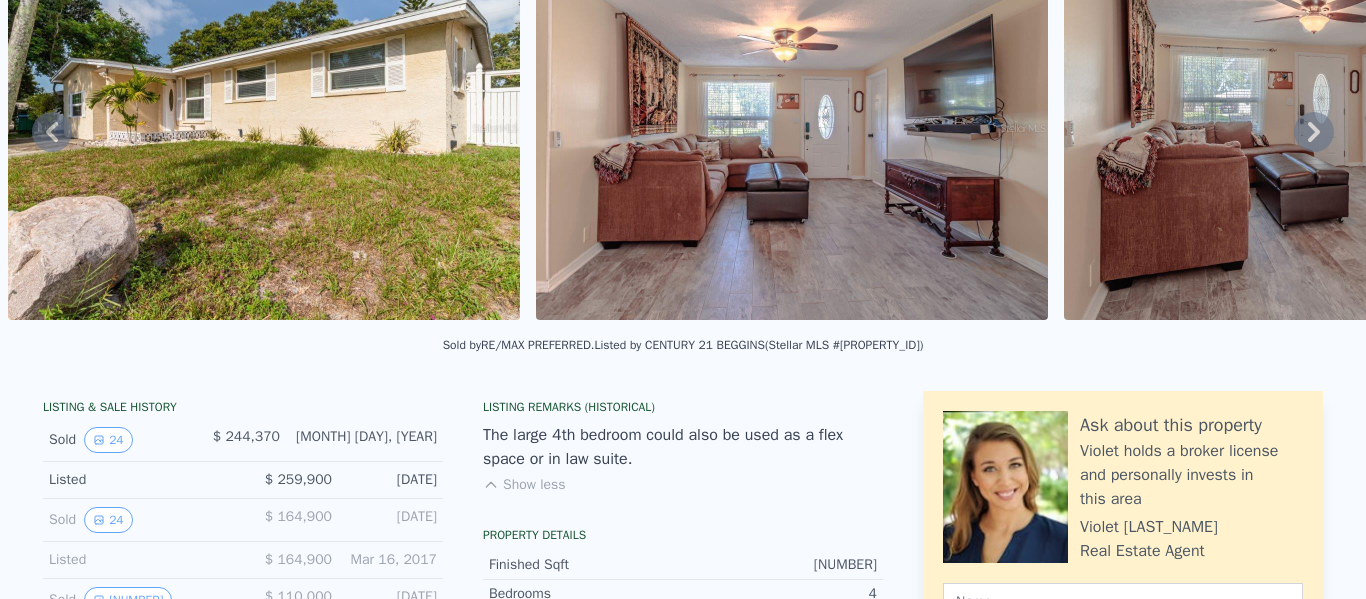 scroll, scrollTop: 7, scrollLeft: 0, axis: vertical 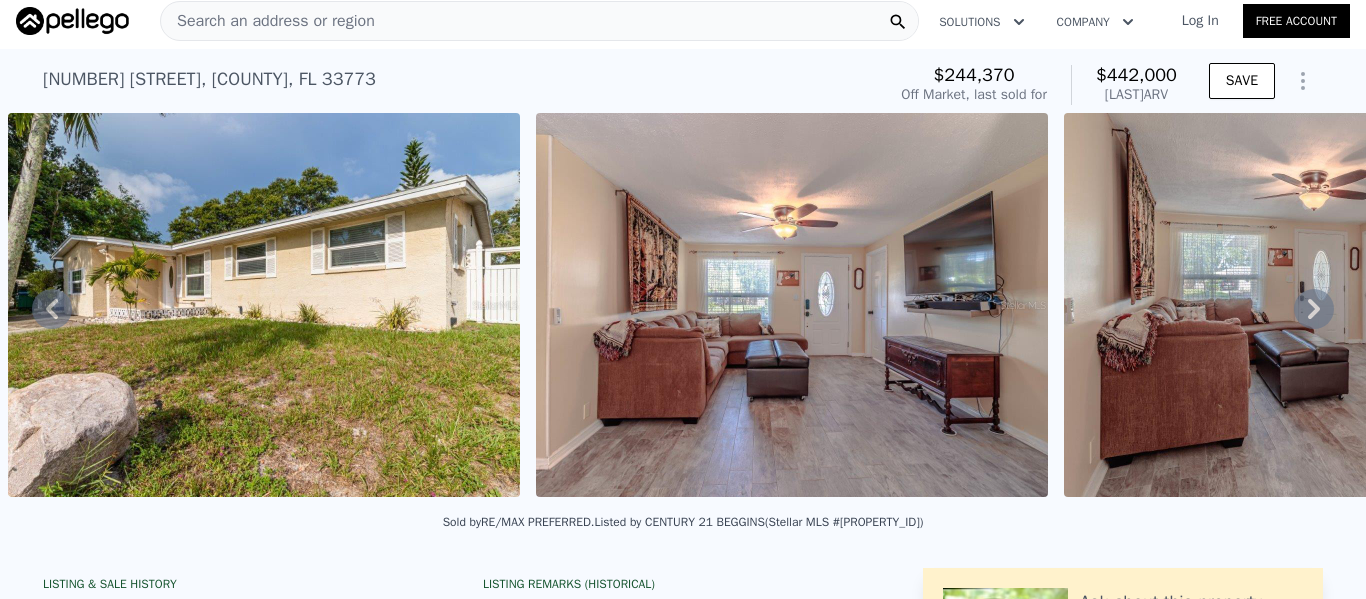 click on "Search an address or region" at bounding box center (268, 21) 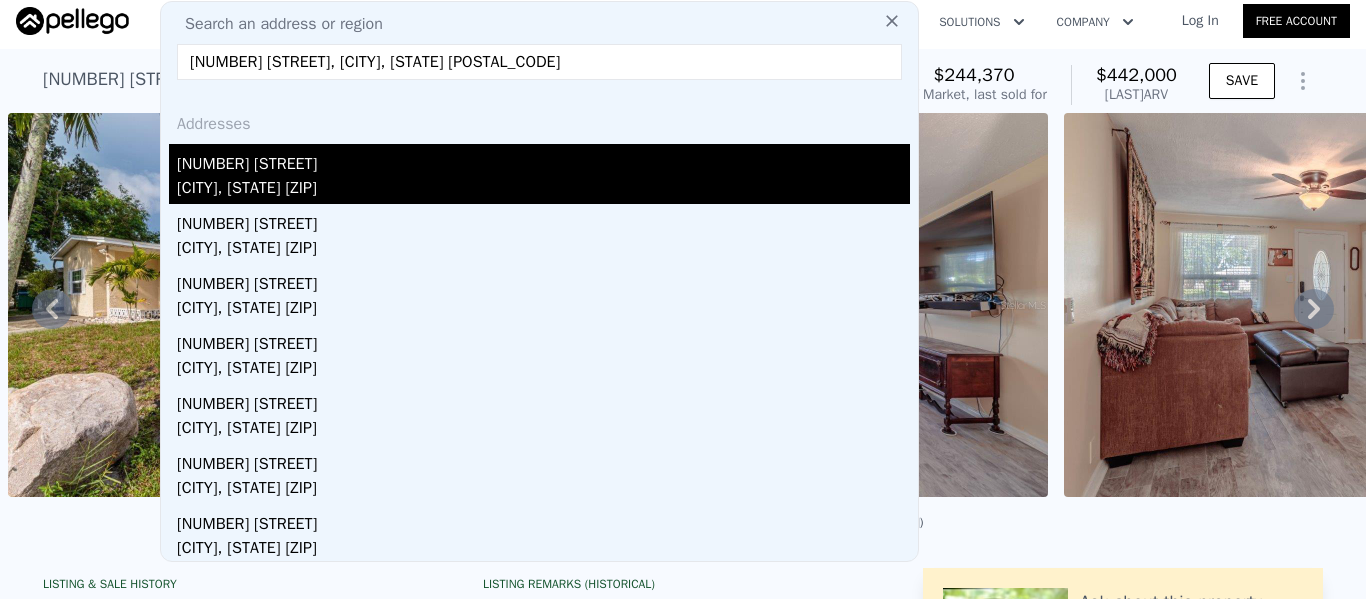 type on "[NUMBER] [STREET], [CITY], [STATE] [POSTAL_CODE]" 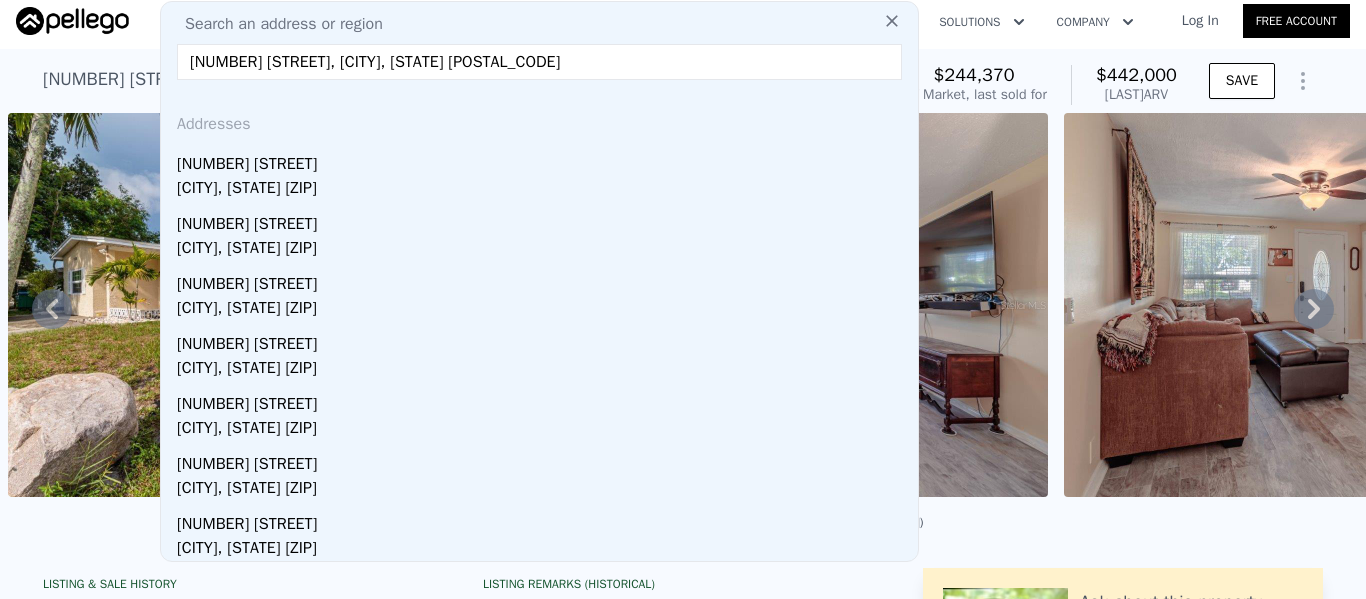 drag, startPoint x: 261, startPoint y: 188, endPoint x: 269, endPoint y: 195, distance: 10.630146 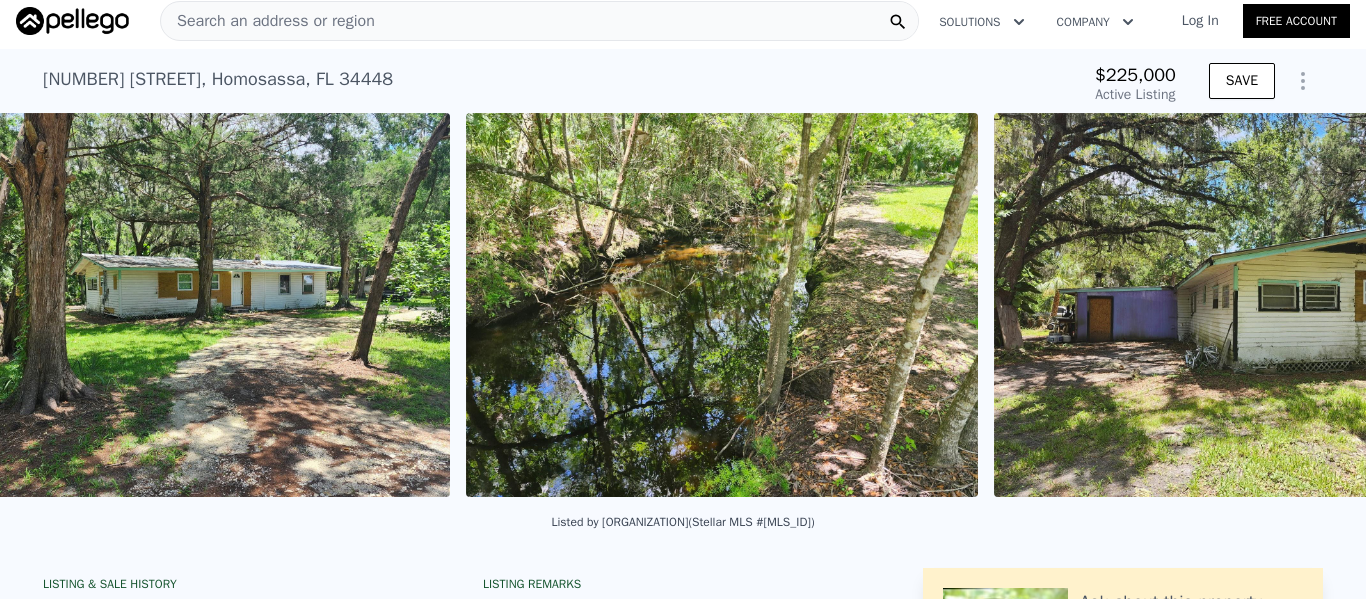 scroll, scrollTop: 0, scrollLeft: 1372, axis: horizontal 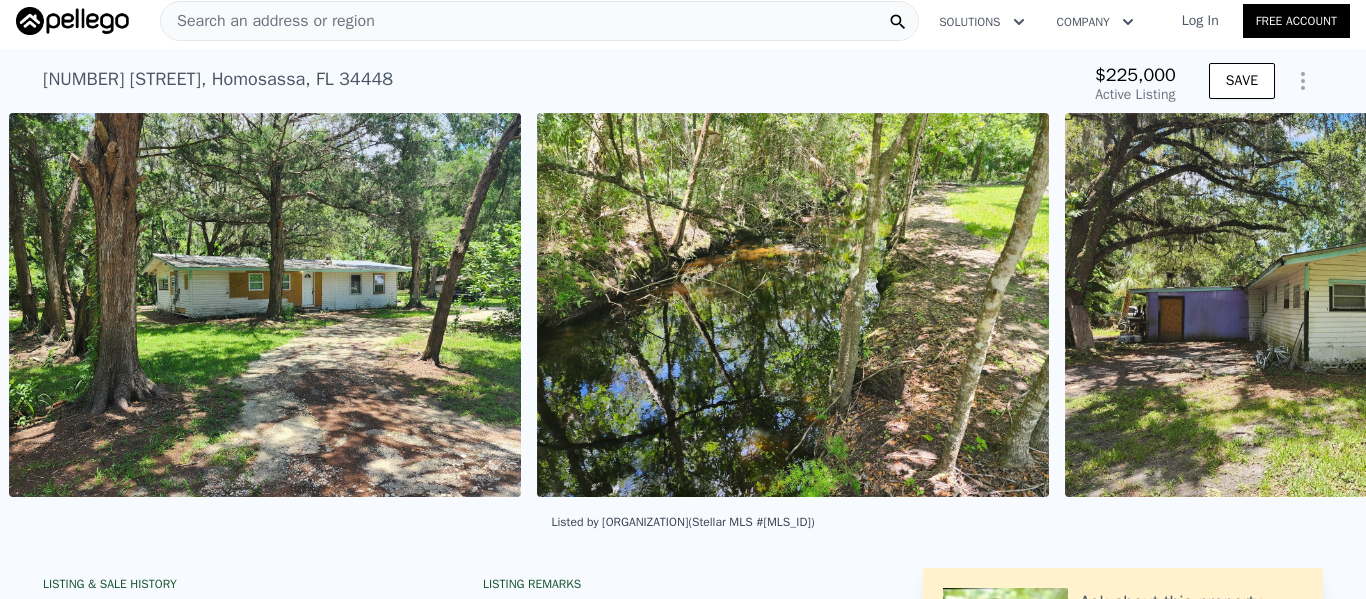 type on "[PRICE]" 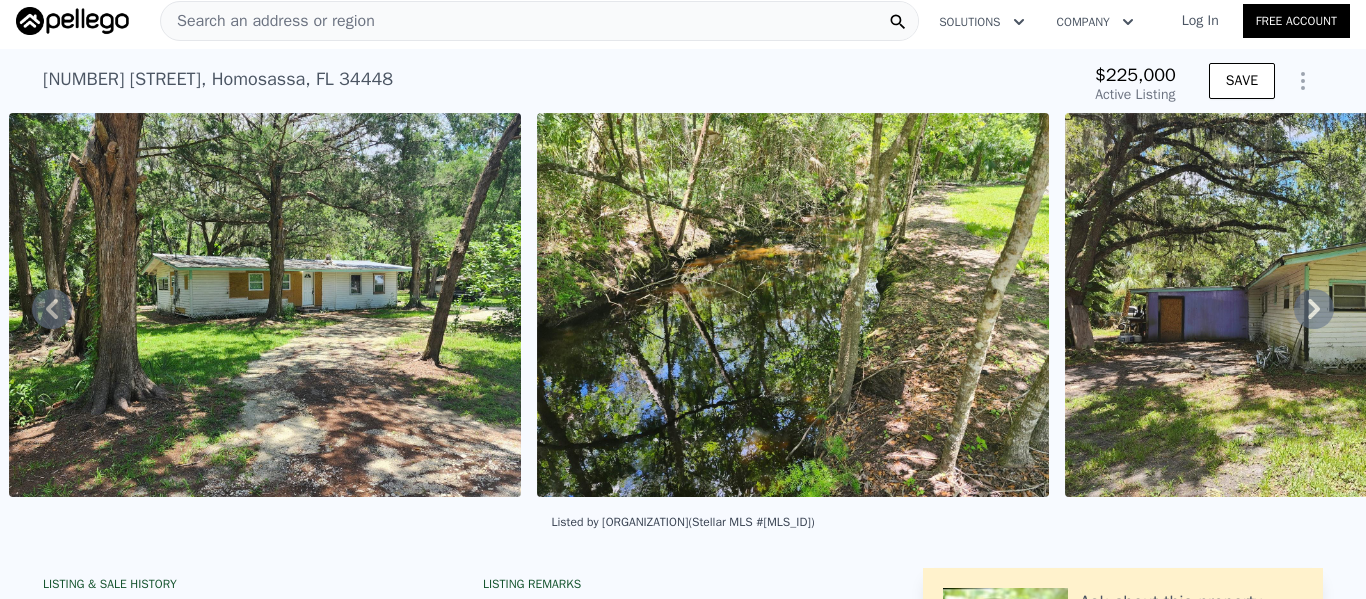 click 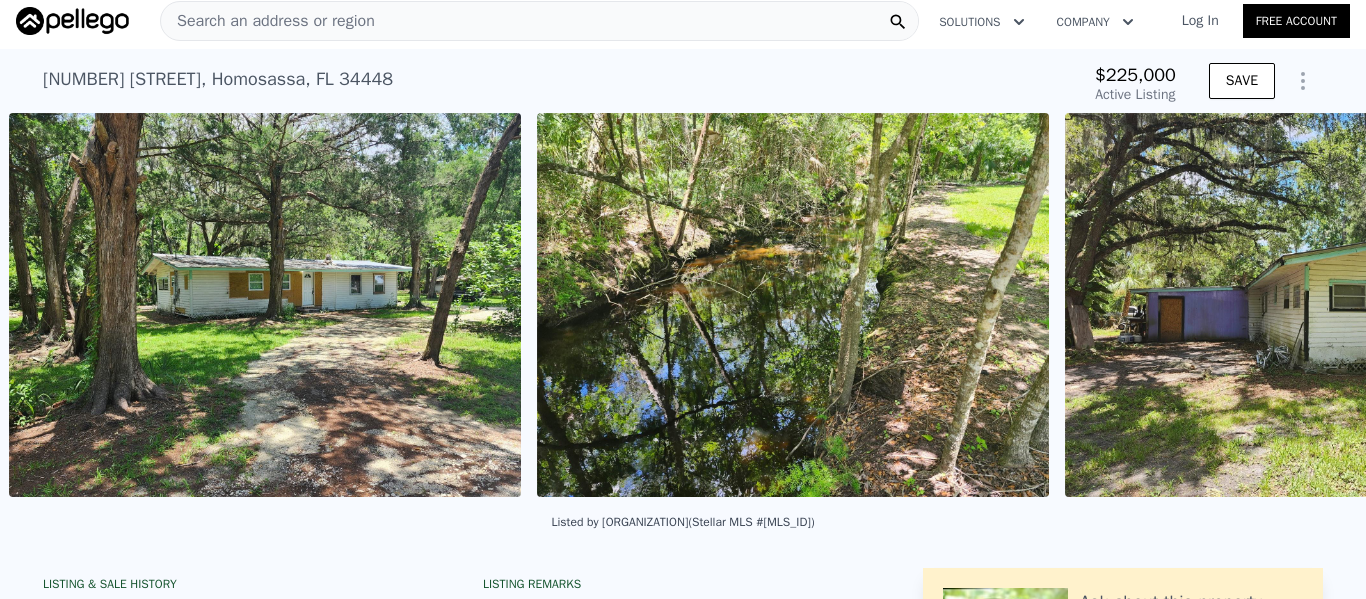 scroll, scrollTop: 0, scrollLeft: 1900, axis: horizontal 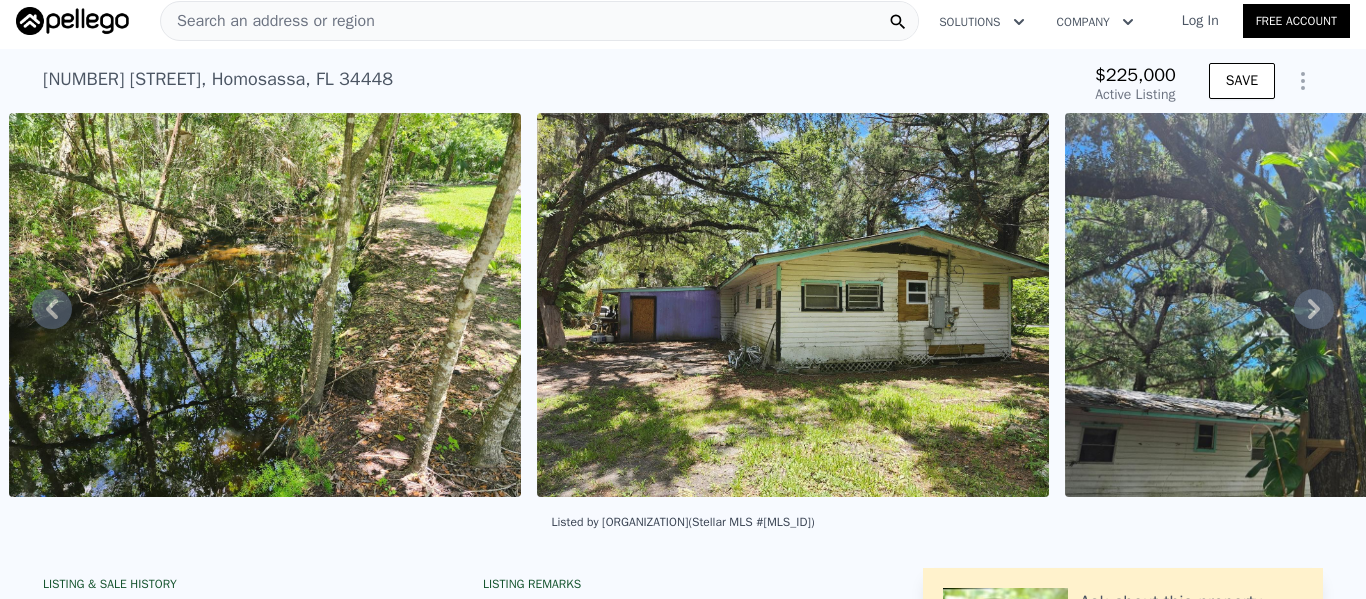 click 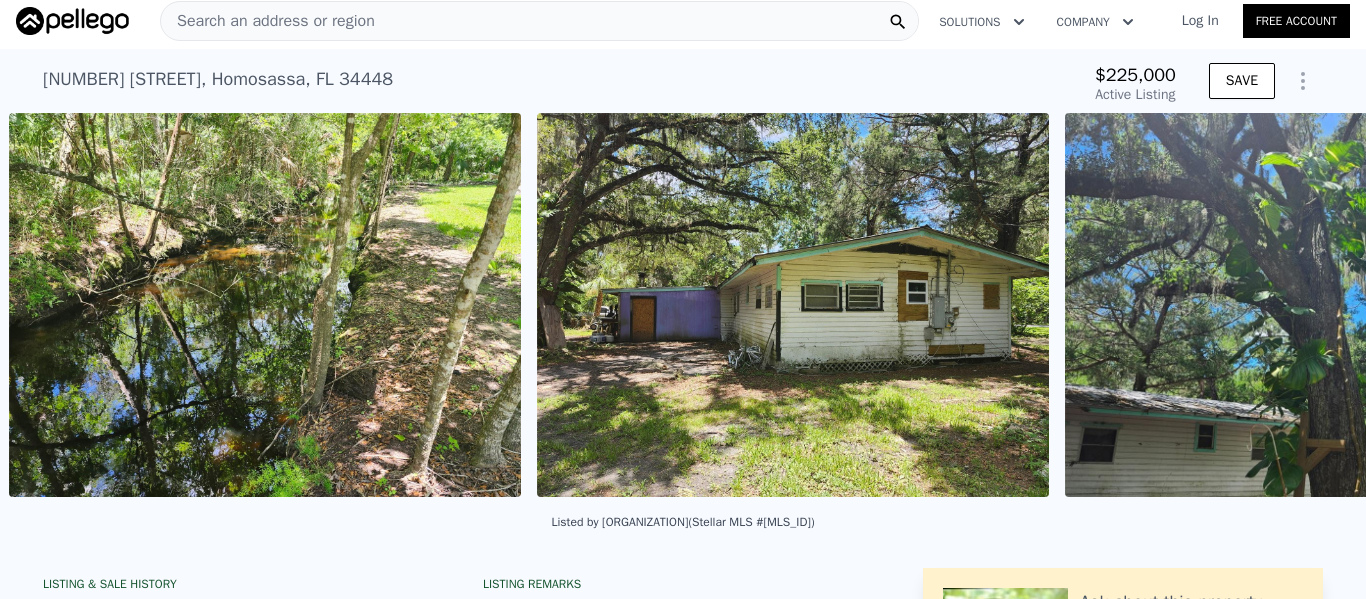 scroll, scrollTop: 0, scrollLeft: 2428, axis: horizontal 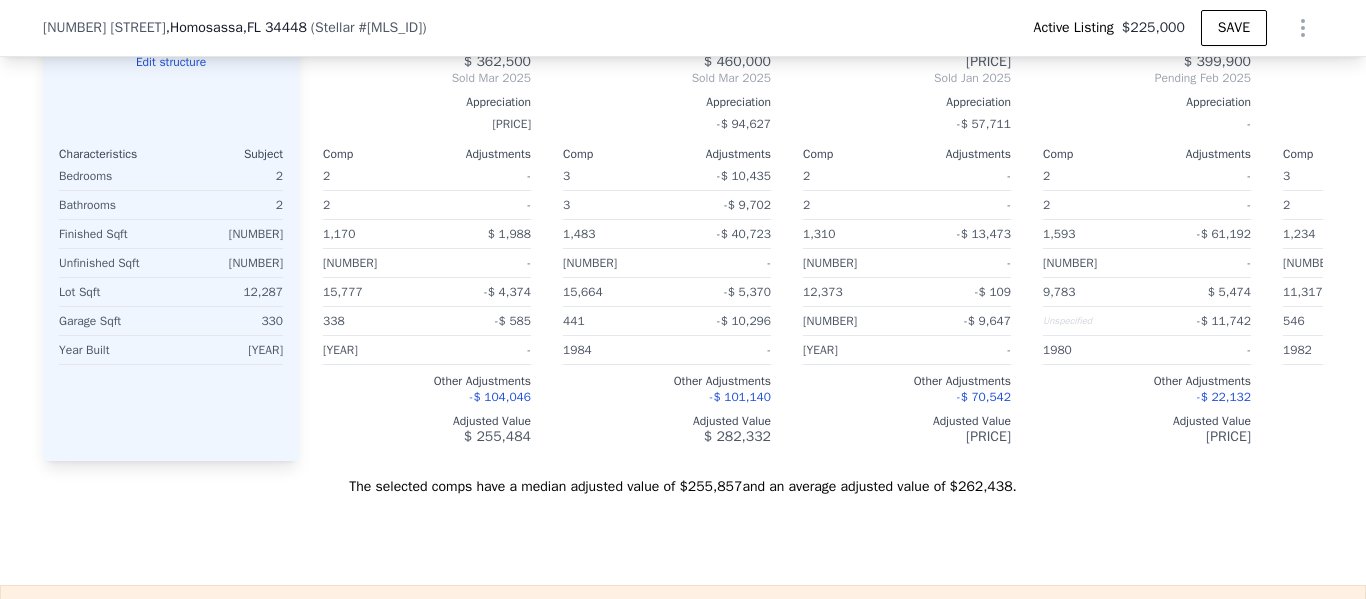 click on "[NUMBER] [STREET] , [CITY] , [STATE] [POSTAL_CODE] ( Stellar # [PROPERTY_ID] )" at bounding box center [683, 28] 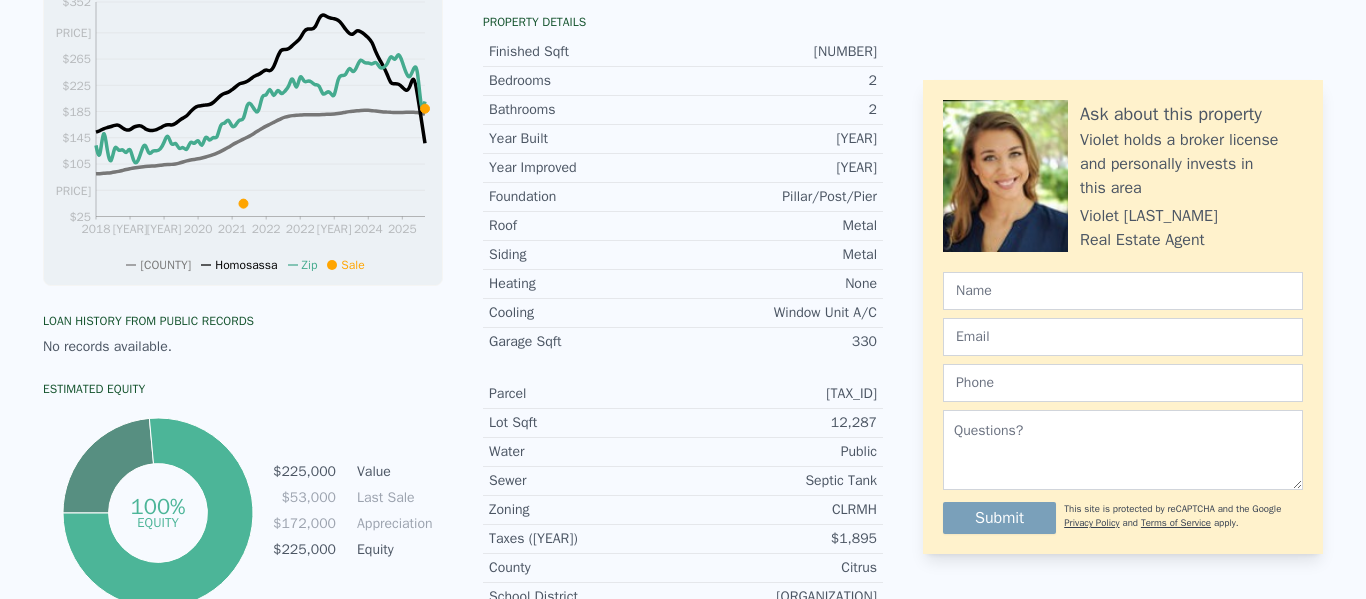 scroll, scrollTop: 0, scrollLeft: 0, axis: both 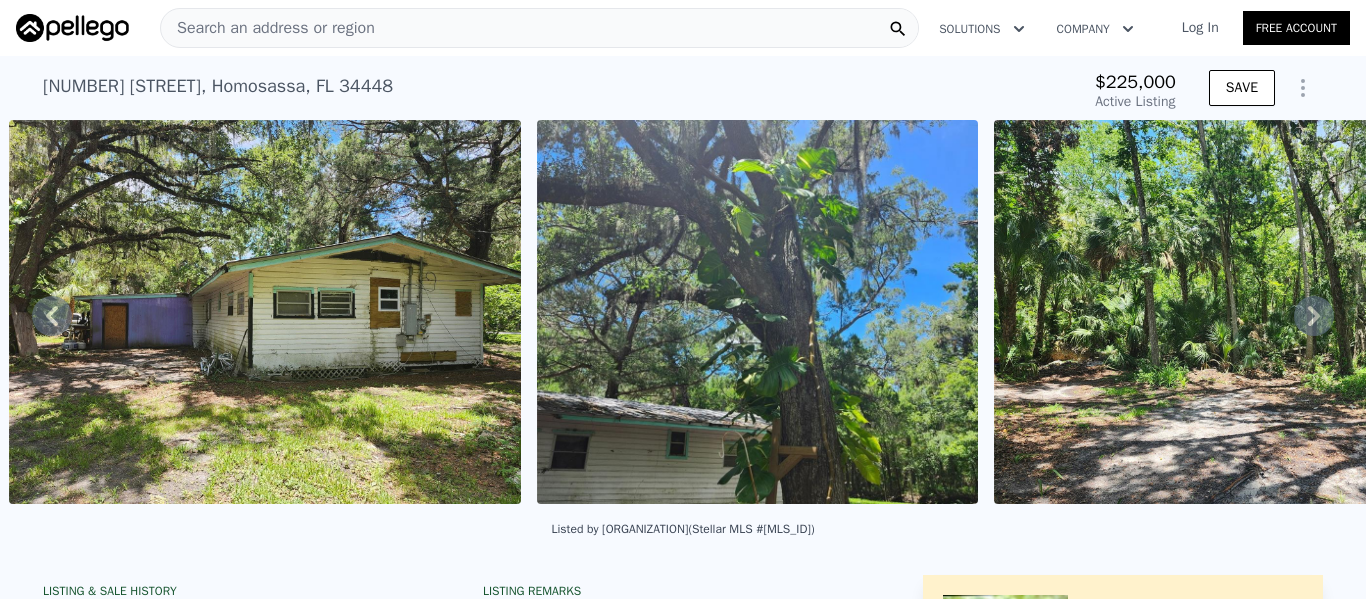 click on "Search an address or region" at bounding box center (268, 28) 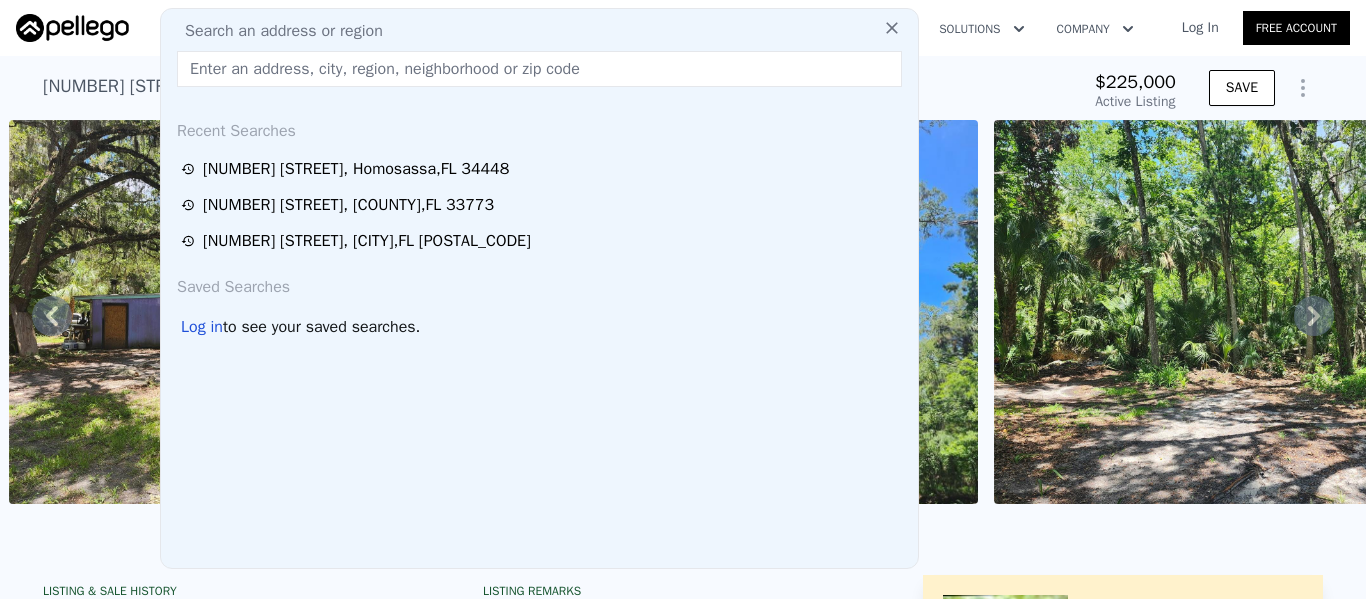 type on "[NUMBER] [STREET], [CITY], [STATE] [POSTAL_CODE]" 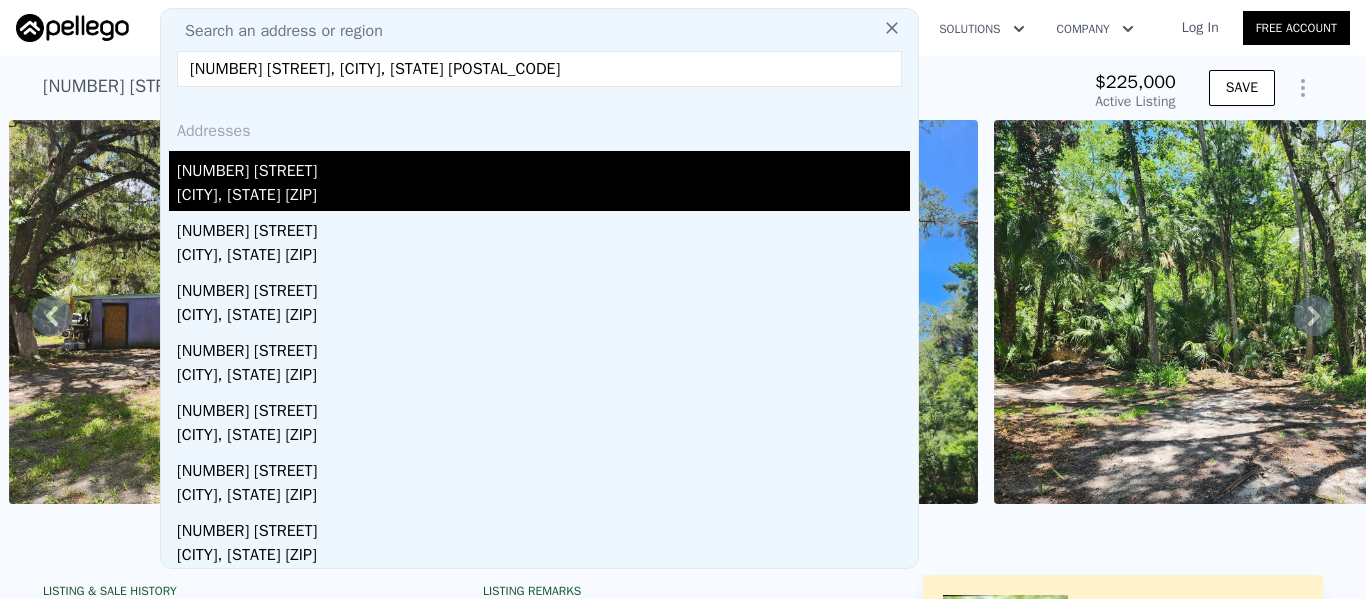 click on "[NUMBER] [STREET]" at bounding box center (543, 167) 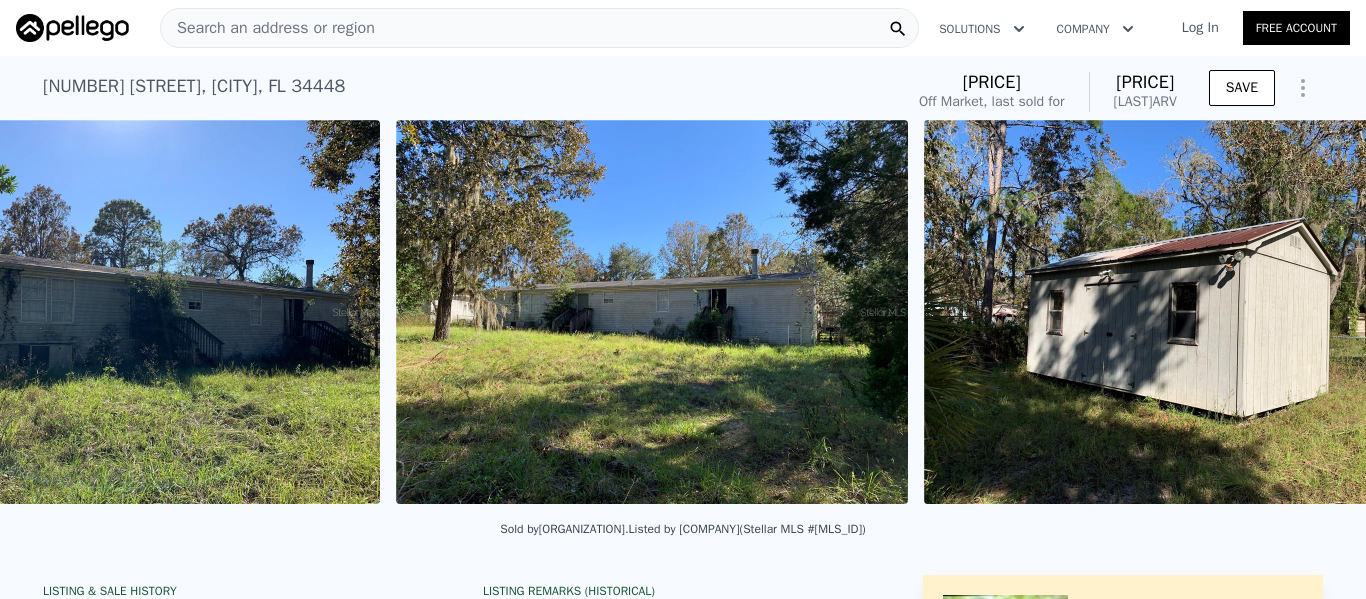 scroll, scrollTop: 0, scrollLeft: 2523, axis: horizontal 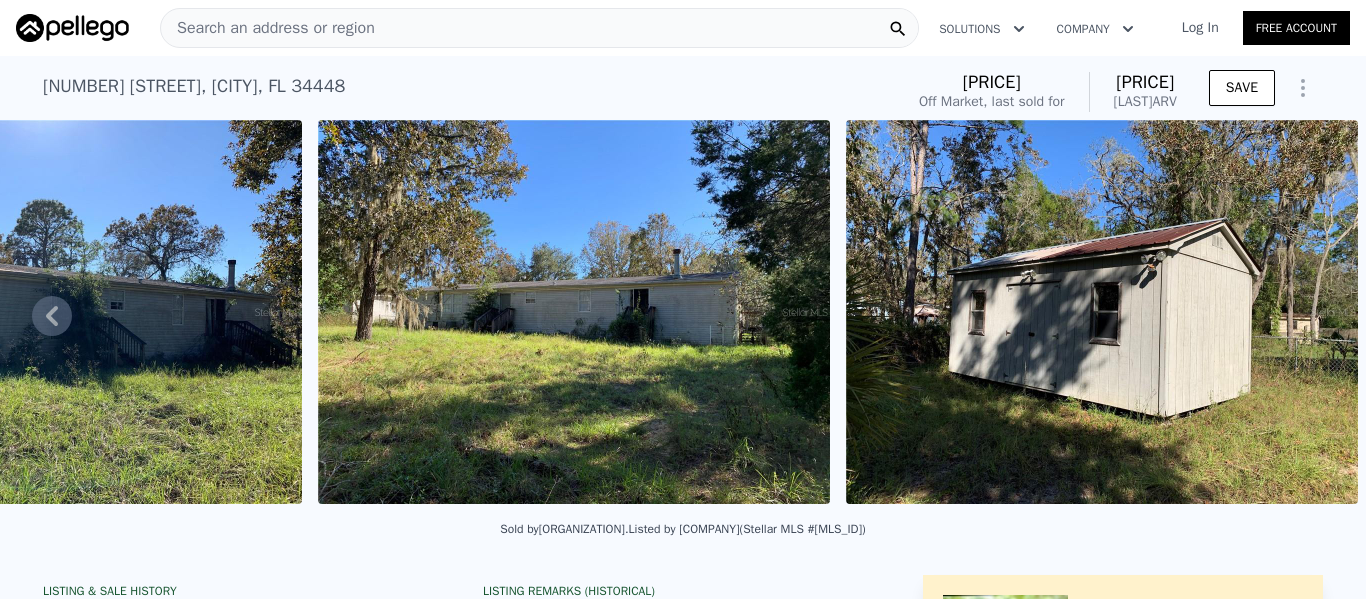 click at bounding box center [574, 312] 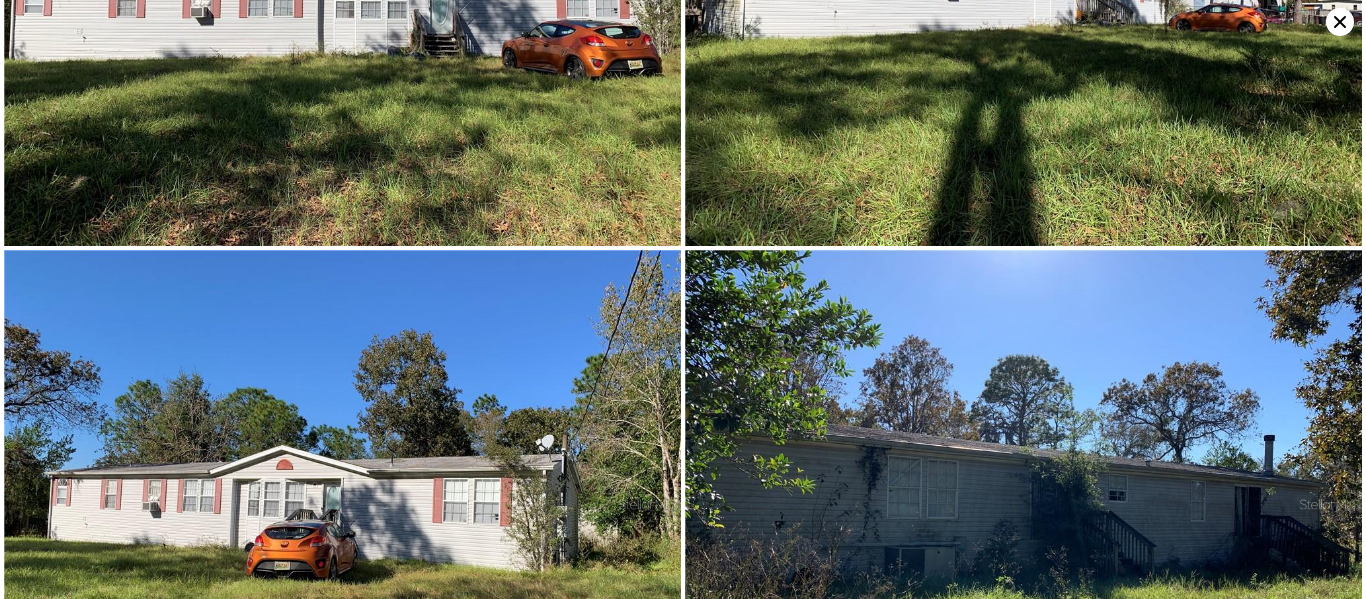 scroll, scrollTop: 0, scrollLeft: 0, axis: both 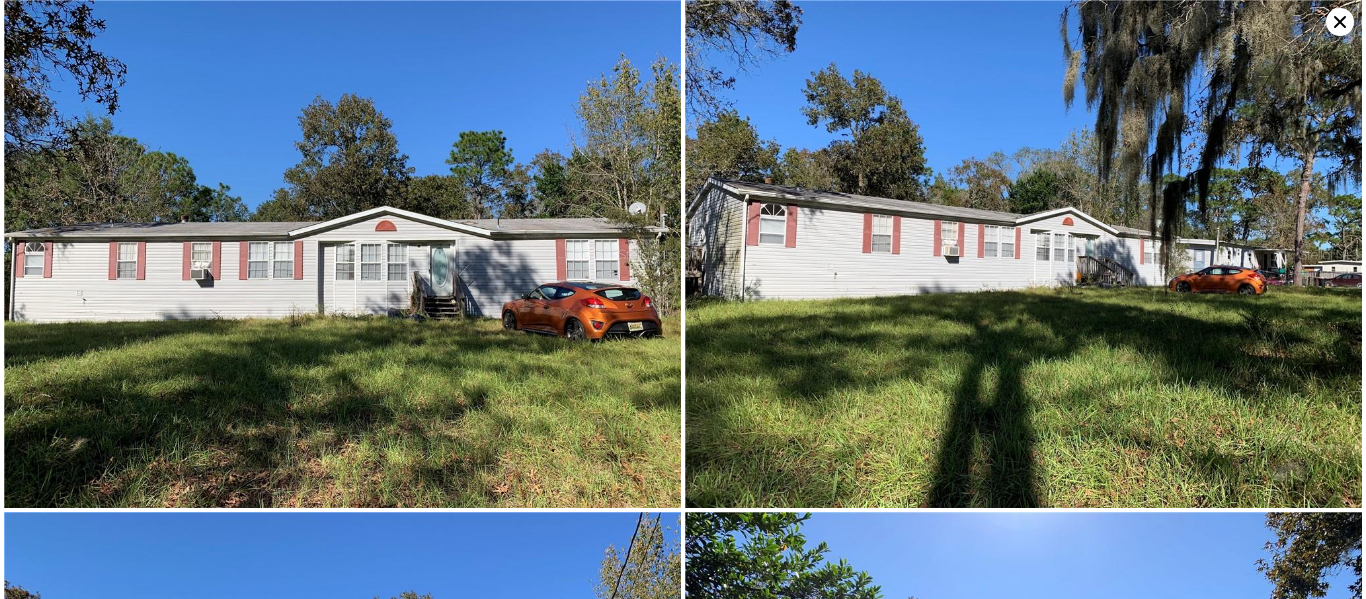 click 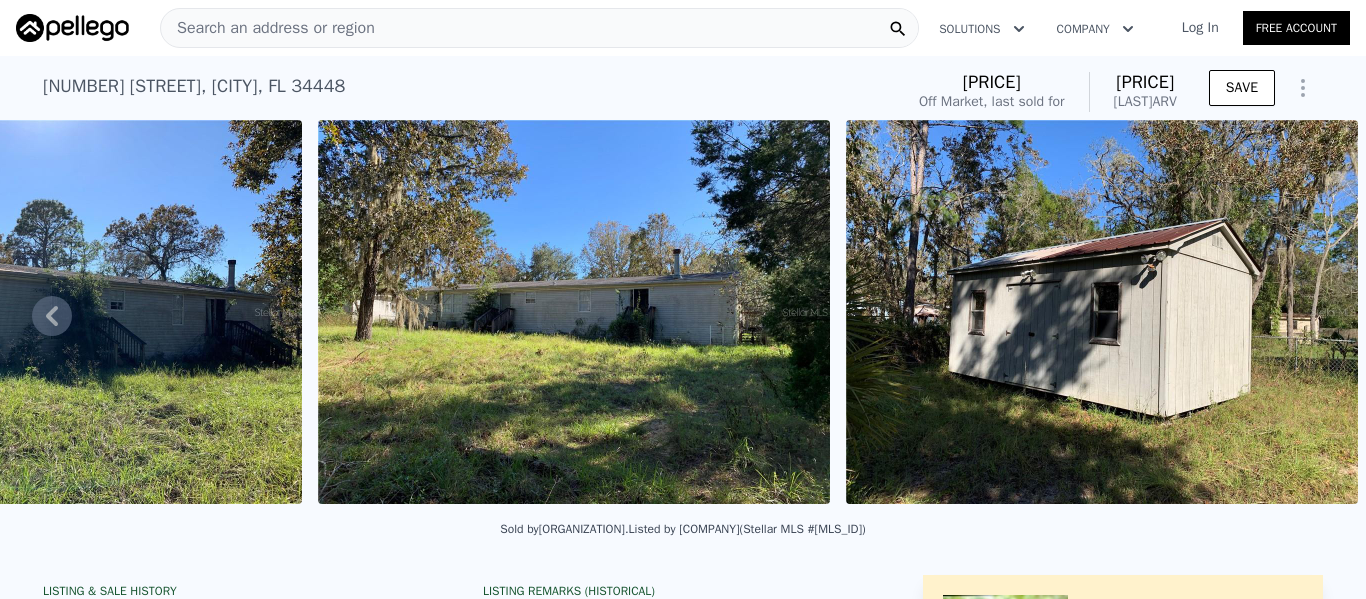 scroll, scrollTop: 293, scrollLeft: 0, axis: vertical 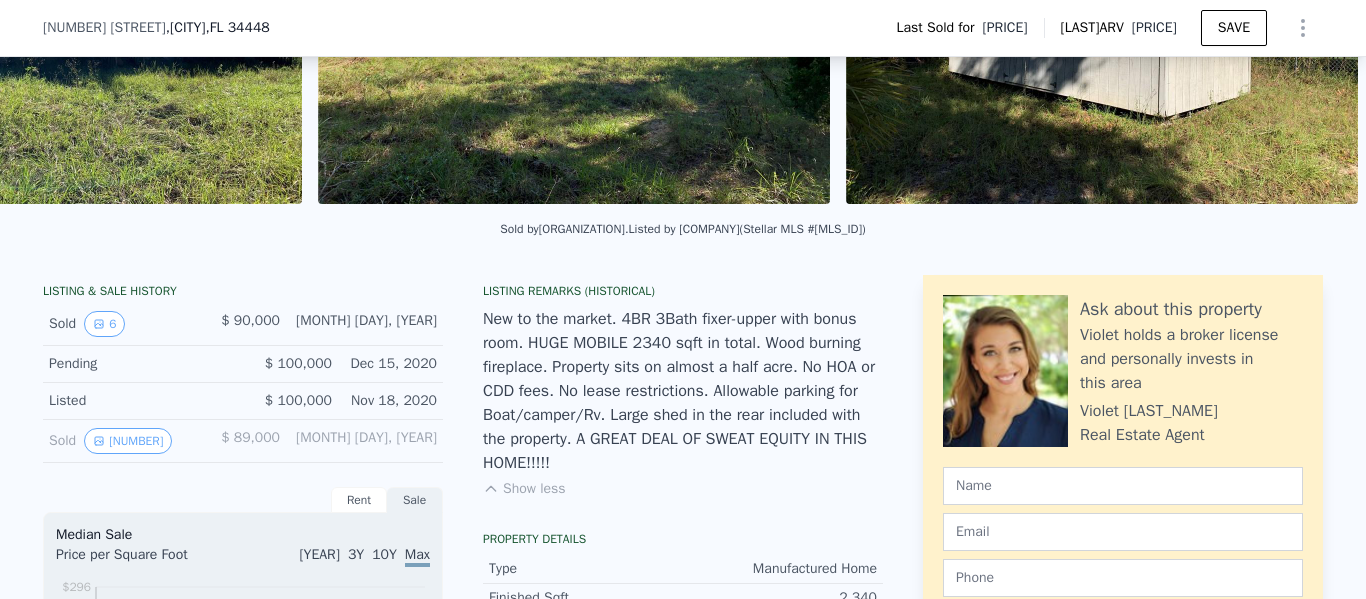 click on "Show less" at bounding box center (524, 489) 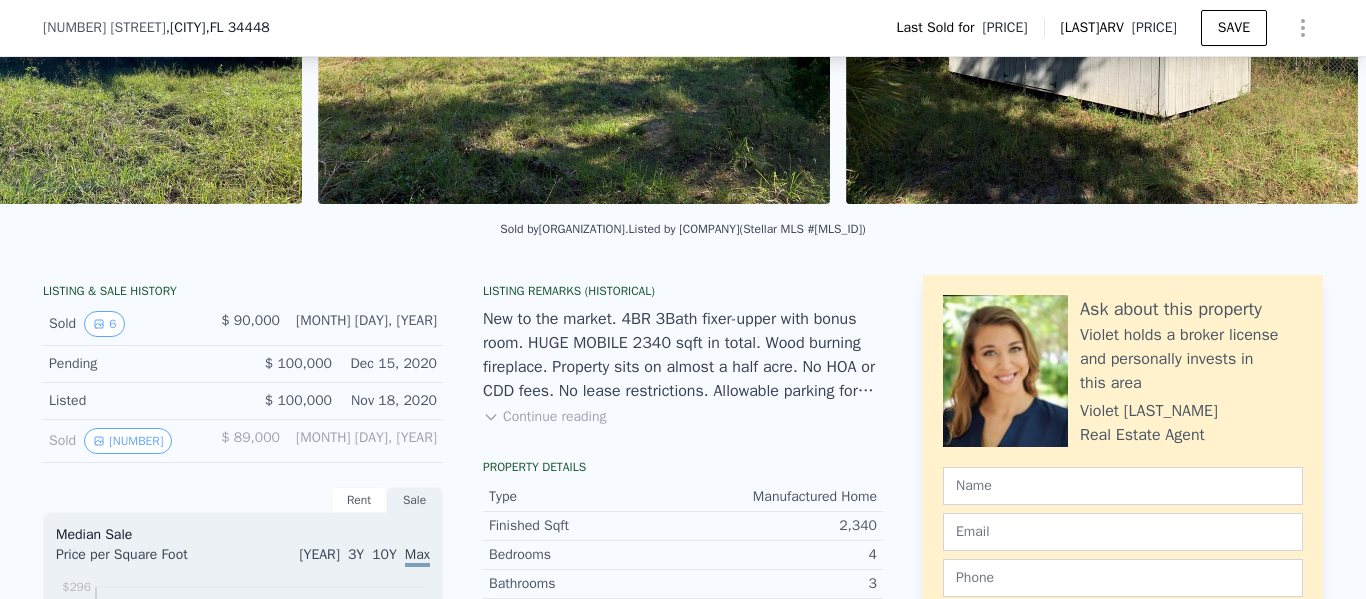 click on "Continue reading" at bounding box center [544, 417] 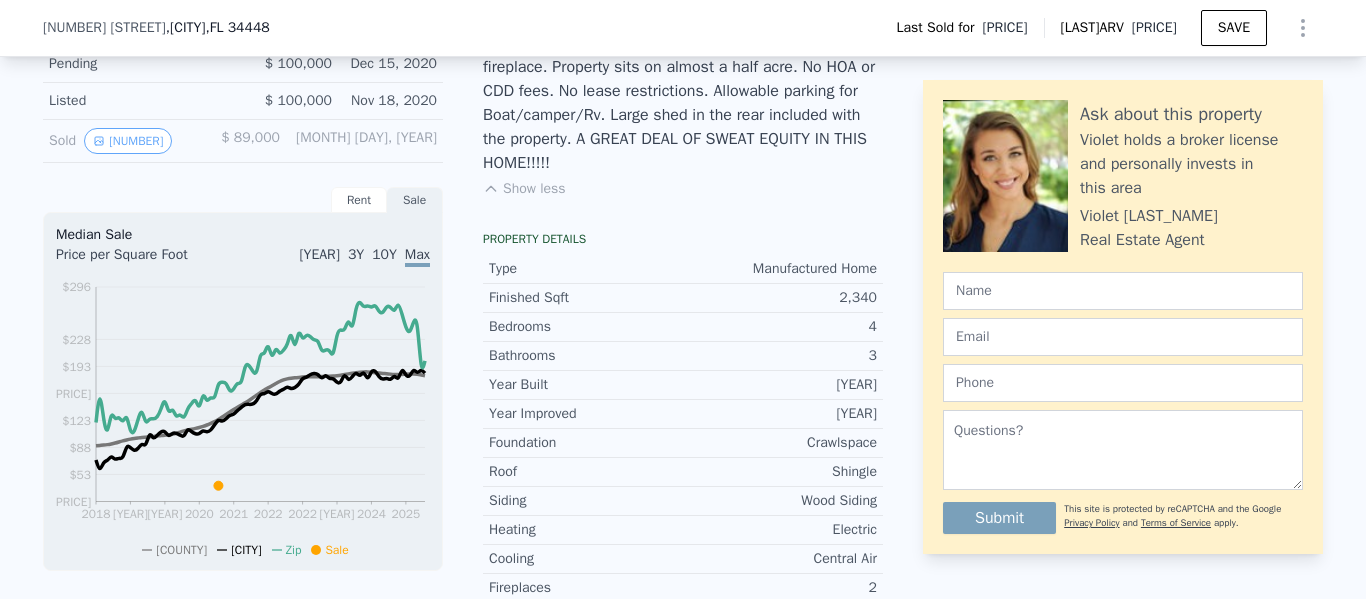 scroll, scrollTop: 493, scrollLeft: 0, axis: vertical 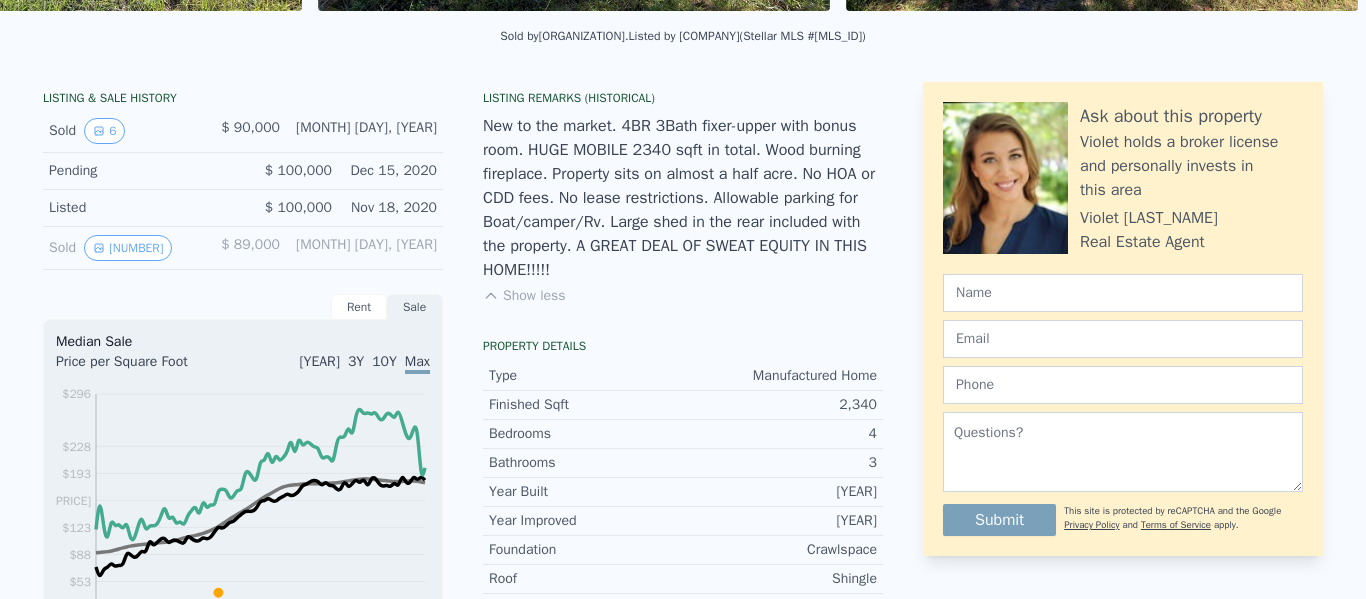 click on "Search an address or region" at bounding box center (268, -465) 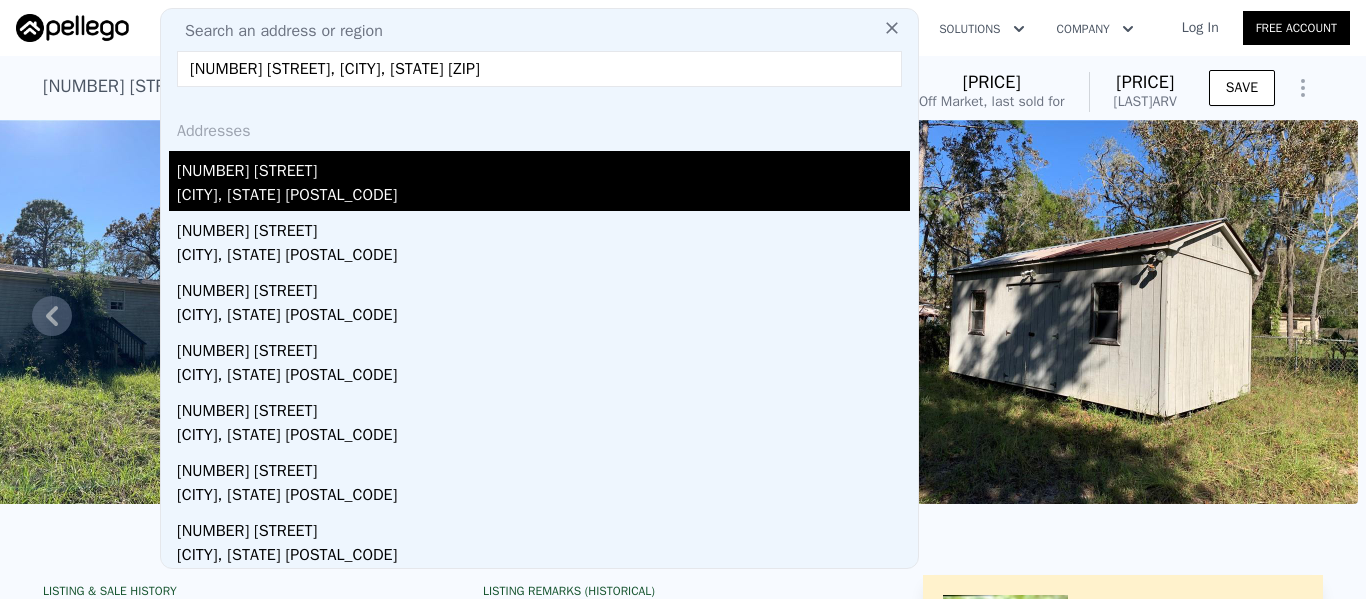 type on "[NUMBER] [STREET], [CITY], [STATE] [ZIP]" 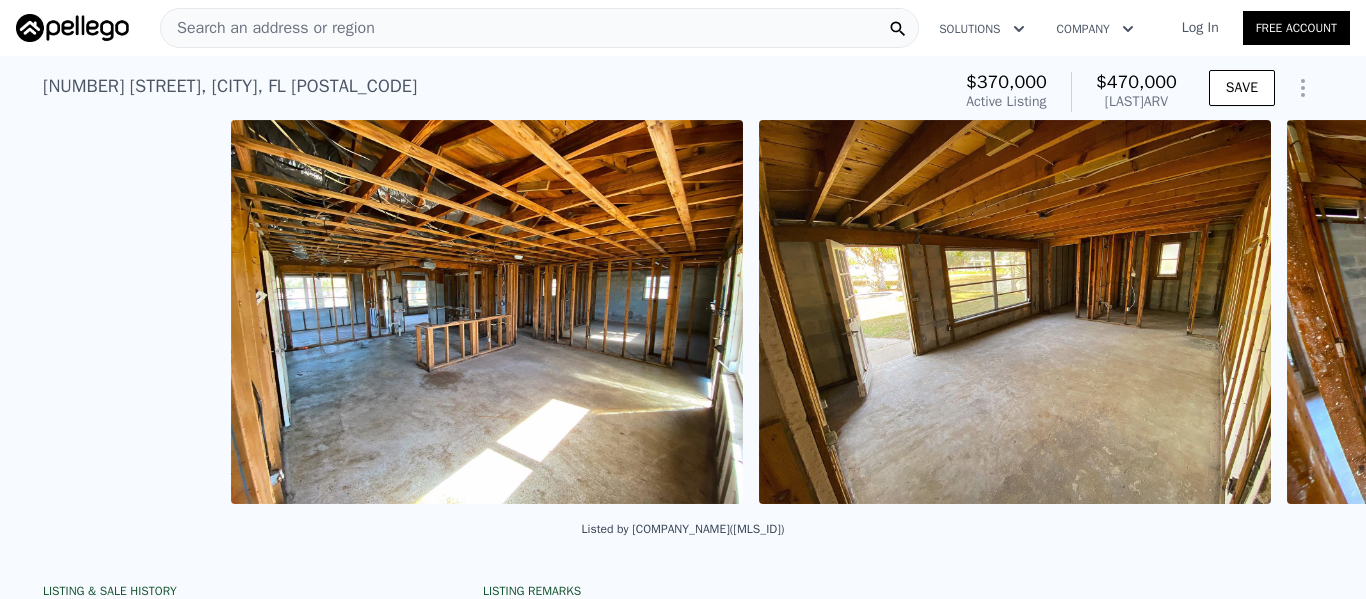 scroll, scrollTop: 0, scrollLeft: 2745, axis: horizontal 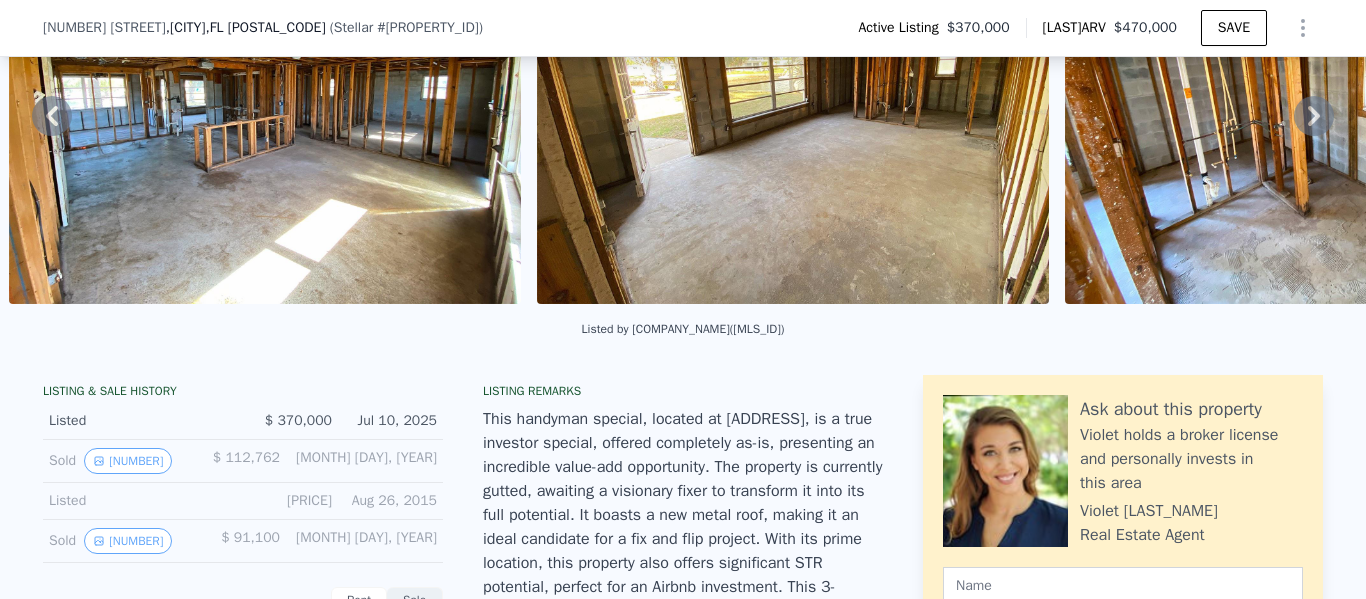 click 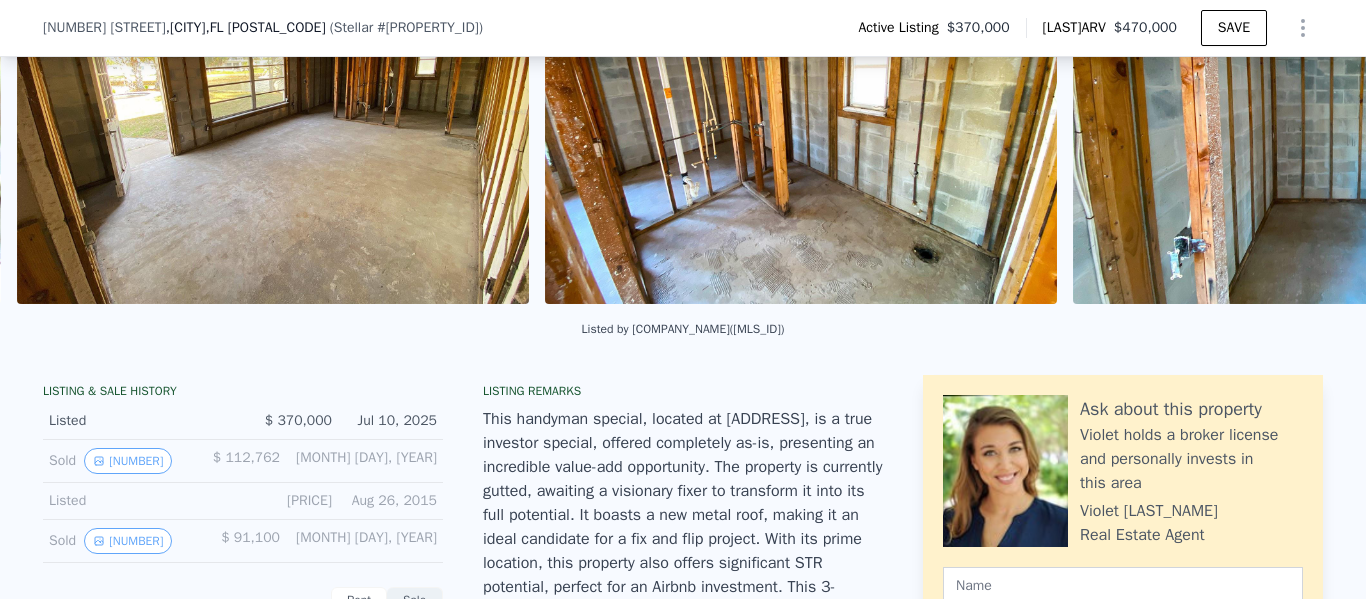 scroll, scrollTop: 0, scrollLeft: 3273, axis: horizontal 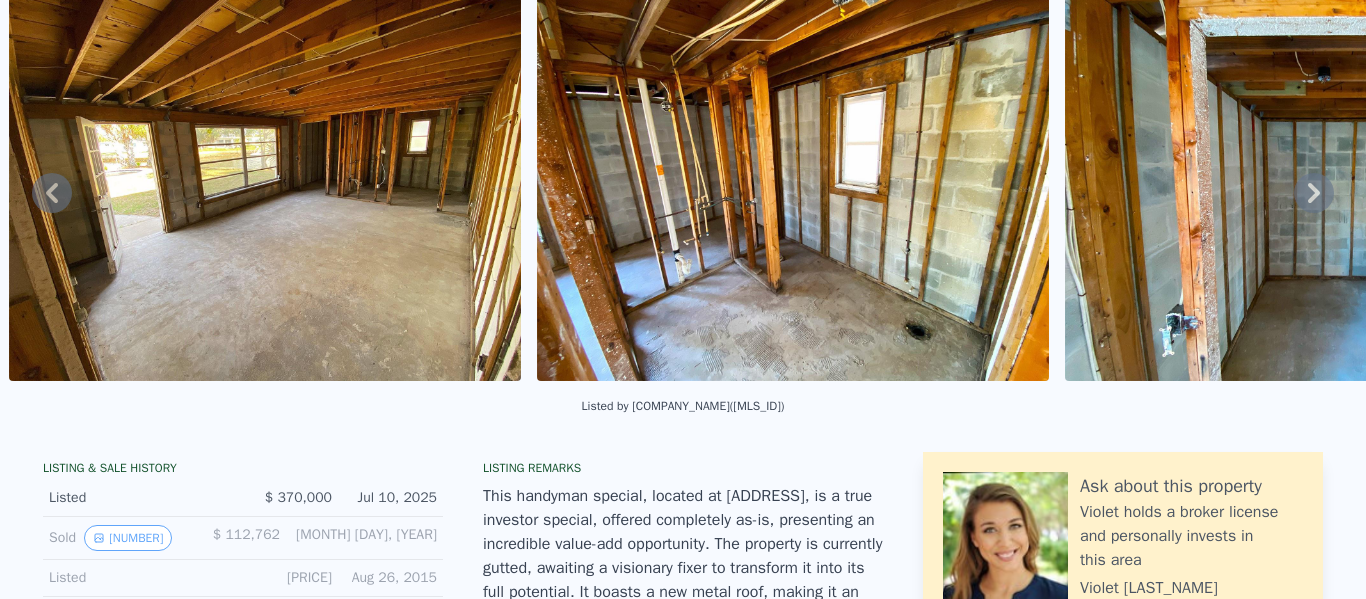 click at bounding box center (793, 189) 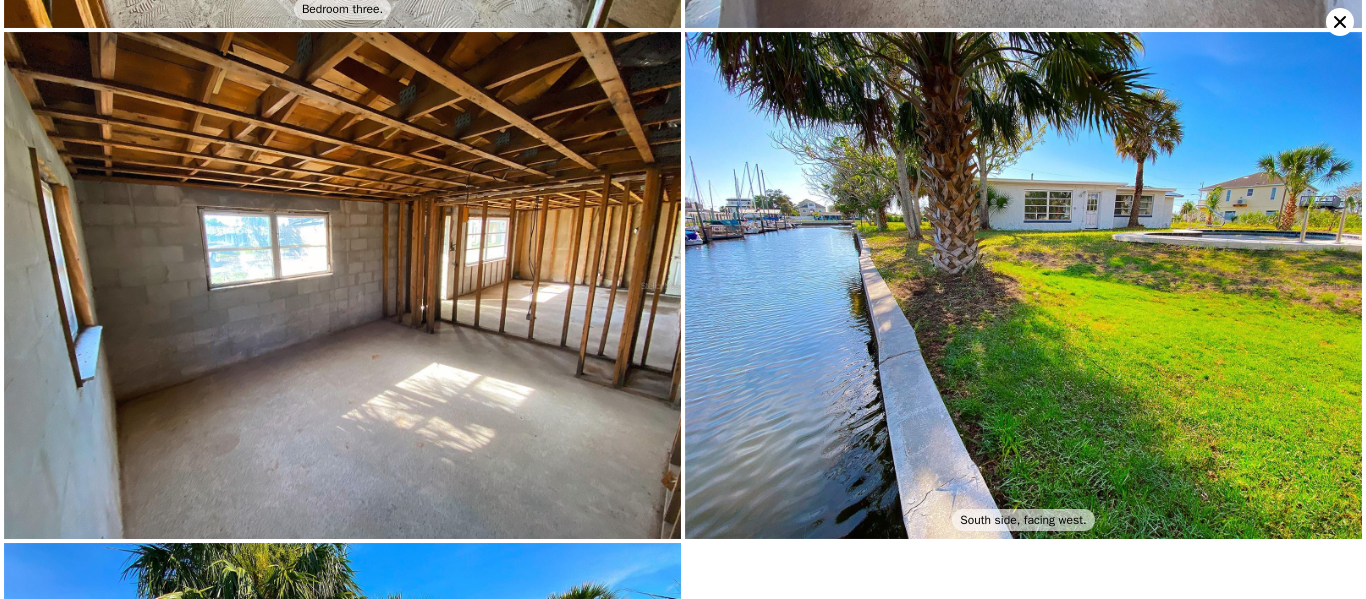 scroll, scrollTop: 3032, scrollLeft: 0, axis: vertical 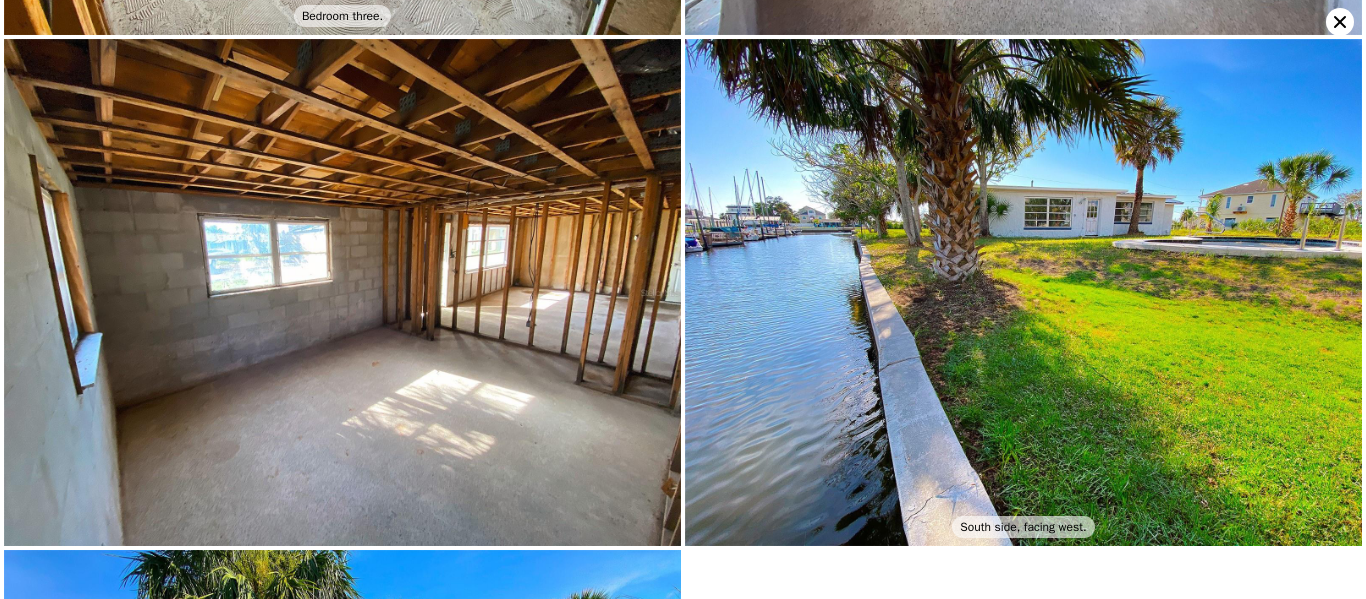 click 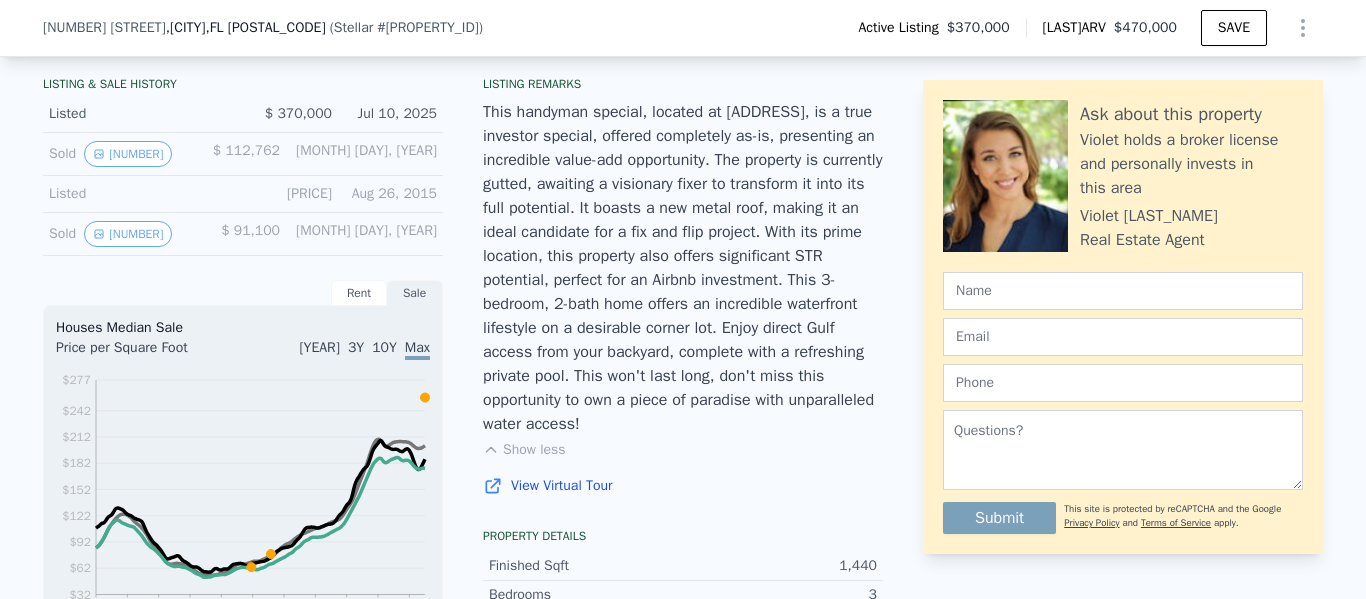 scroll, scrollTop: 600, scrollLeft: 0, axis: vertical 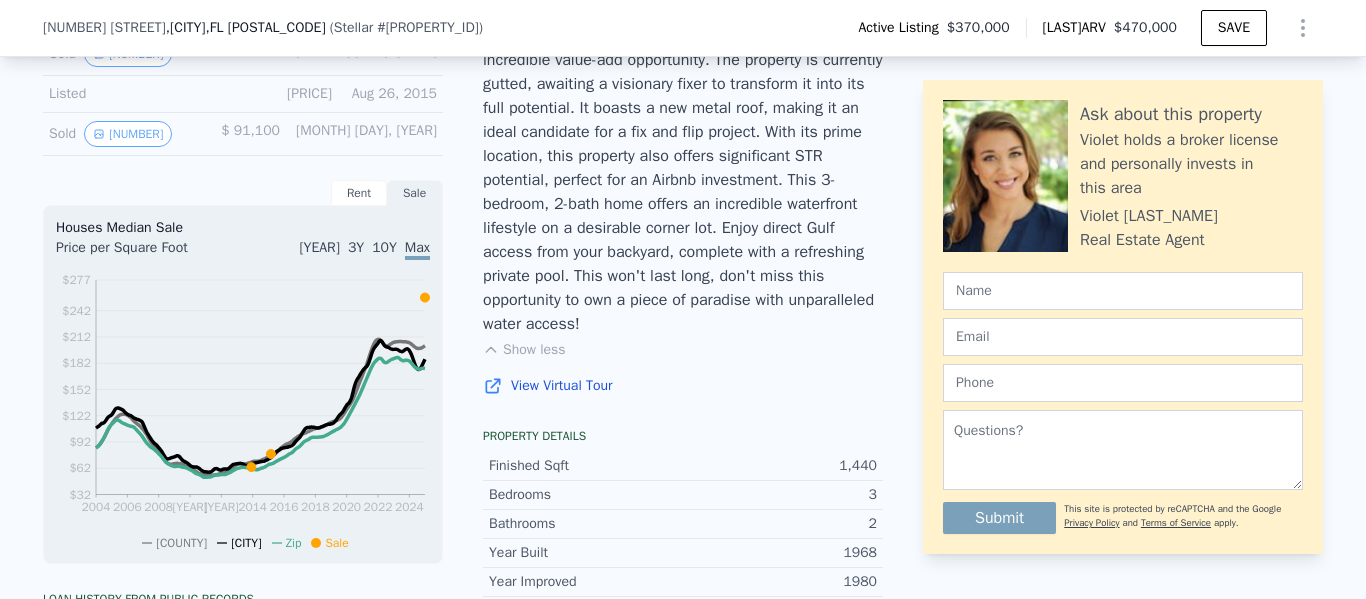 click on "1440 Finished Sqft Bedrooms 3 Bathrooms 2 Year Built 1968 Year Improved 1980 Foundation Slab Roof Metal Siding Concrete Block Heating Central Cooling Central Garage Sqft 364 Parcel 33-24-16-009D-00000-2170 Lot Sqft 8,858 Water Public Sewer Public Sewer Zoning R-4 Views" at bounding box center [683, 519] 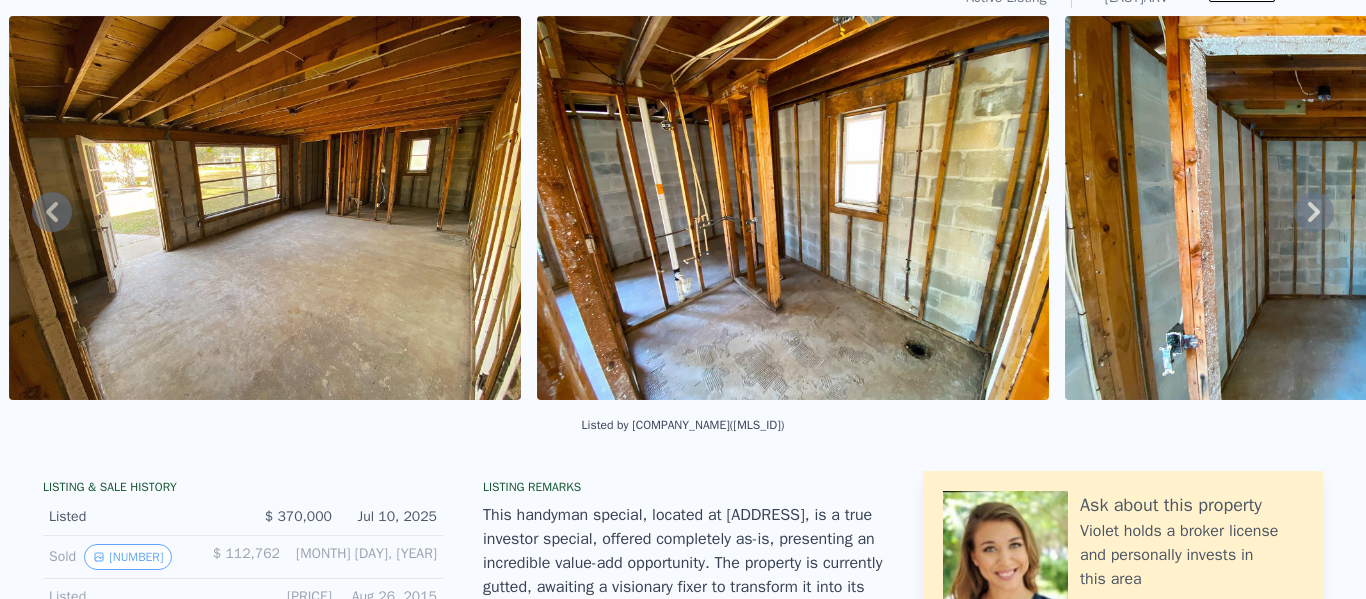 scroll, scrollTop: 0, scrollLeft: 0, axis: both 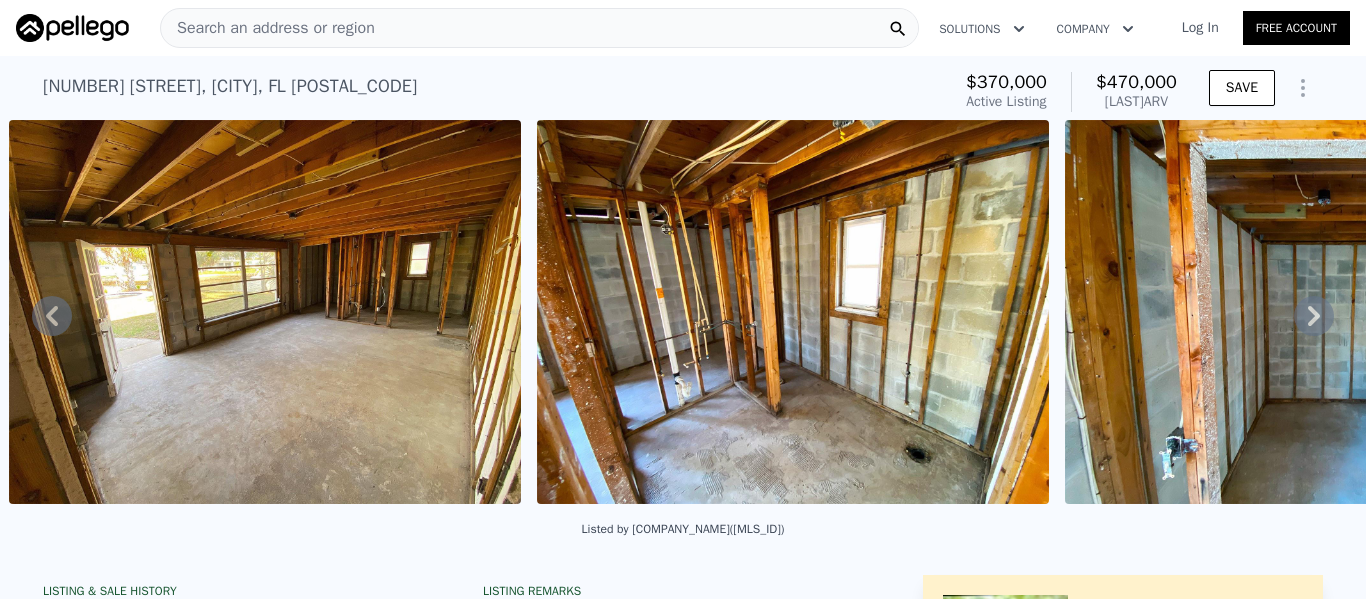 click on "Search an address or region" at bounding box center [268, 28] 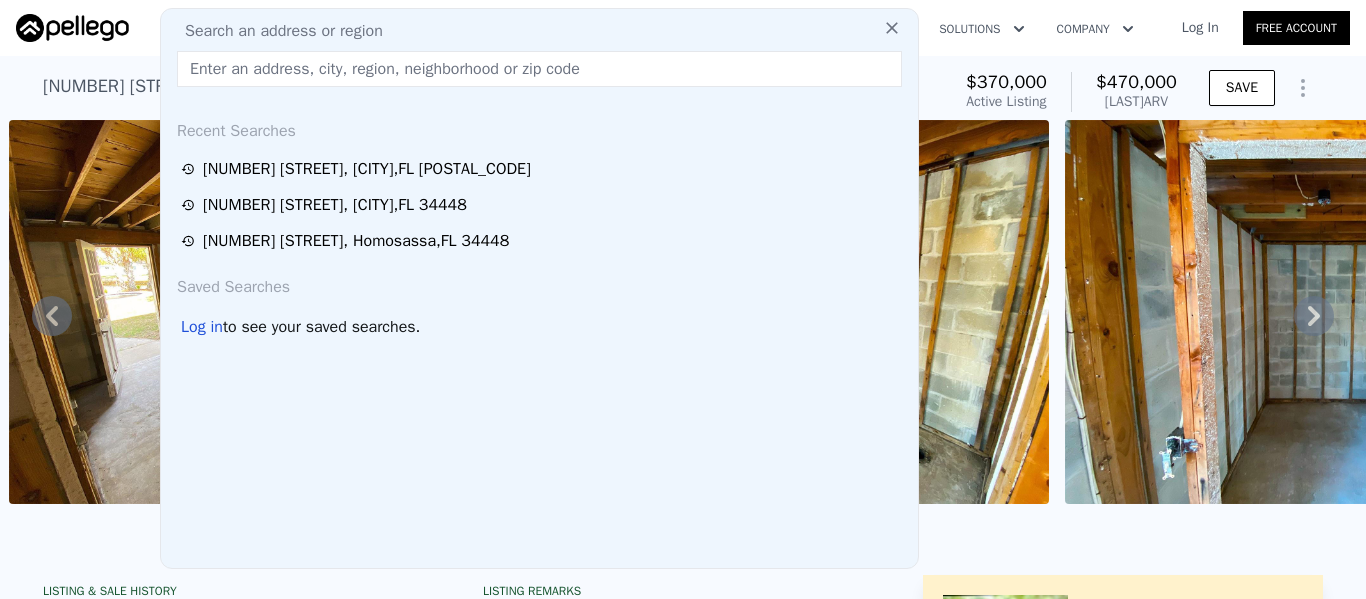 drag, startPoint x: 268, startPoint y: 26, endPoint x: 229, endPoint y: 67, distance: 56.586216 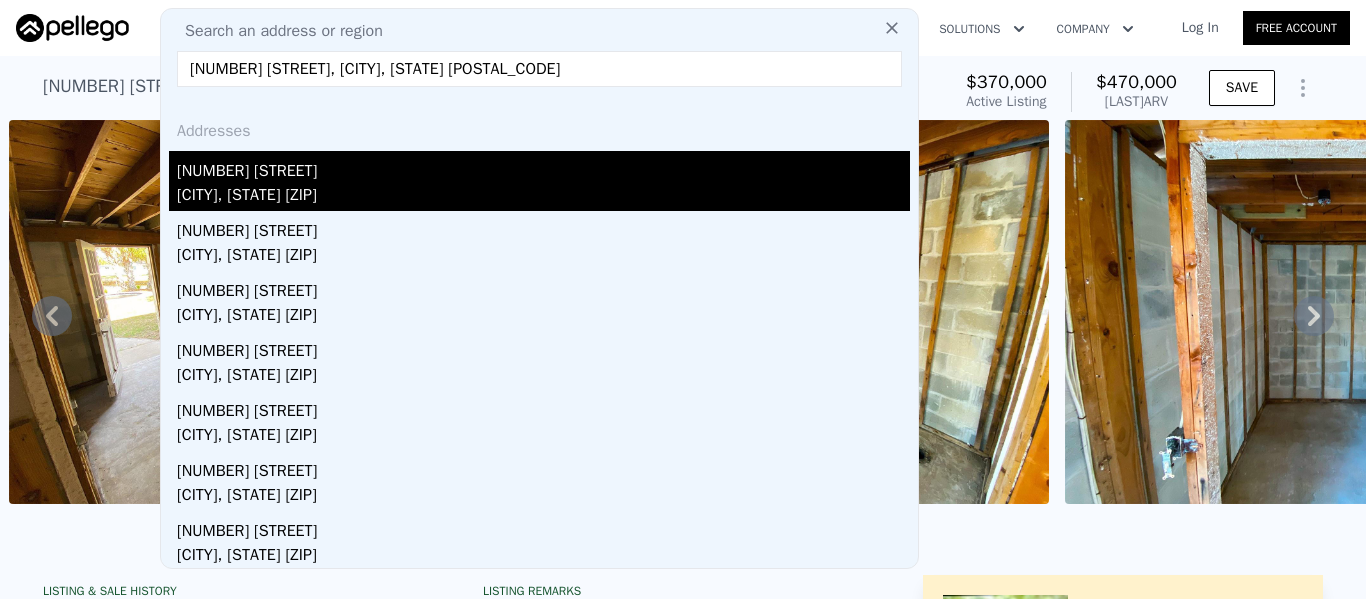 type on "[NUMBER] [STREET], [CITY], [STATE] [POSTAL_CODE]" 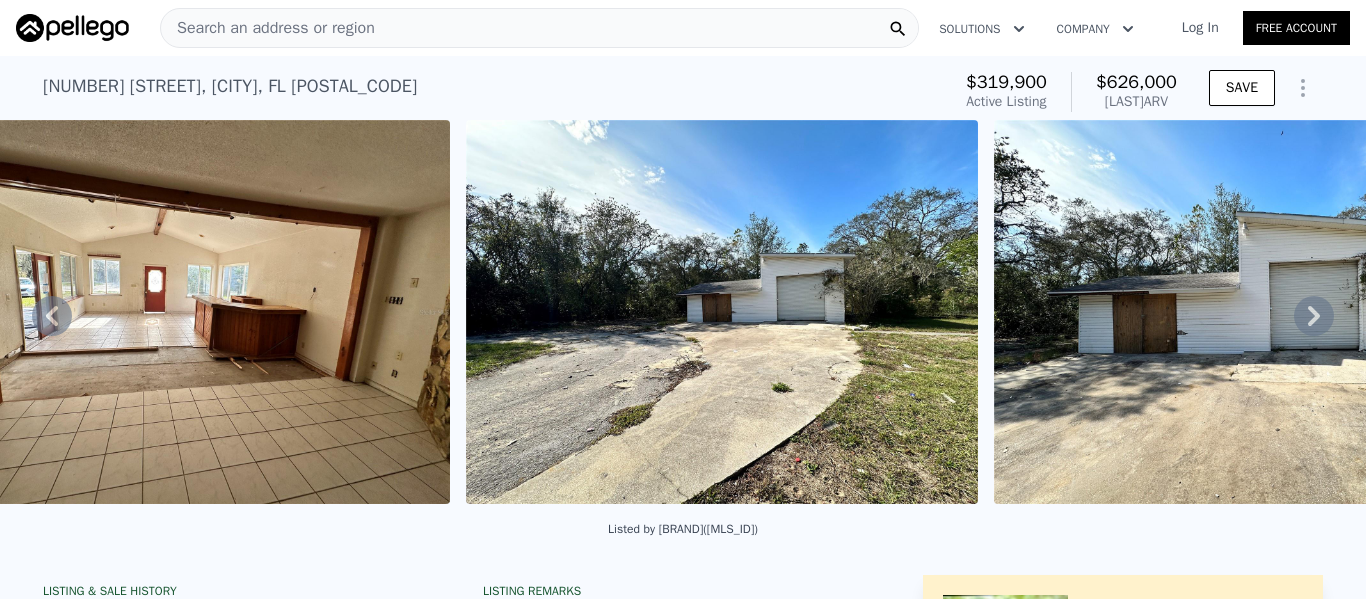 scroll, scrollTop: 0, scrollLeft: 3203, axis: horizontal 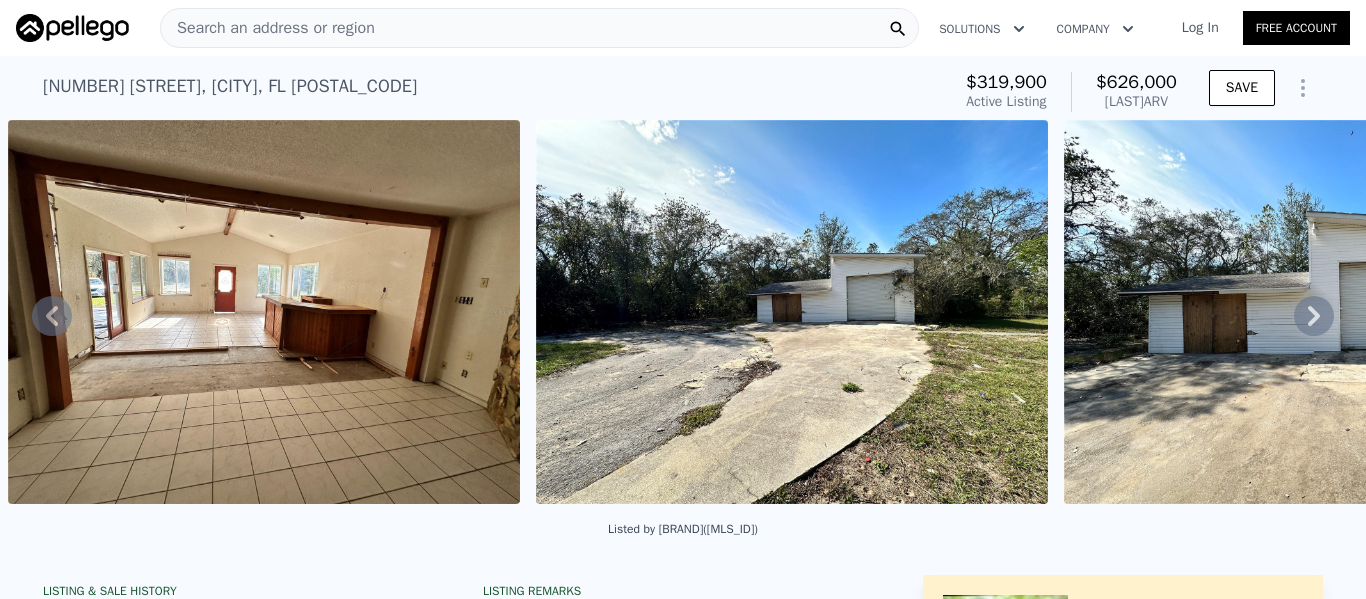 click at bounding box center [264, 312] 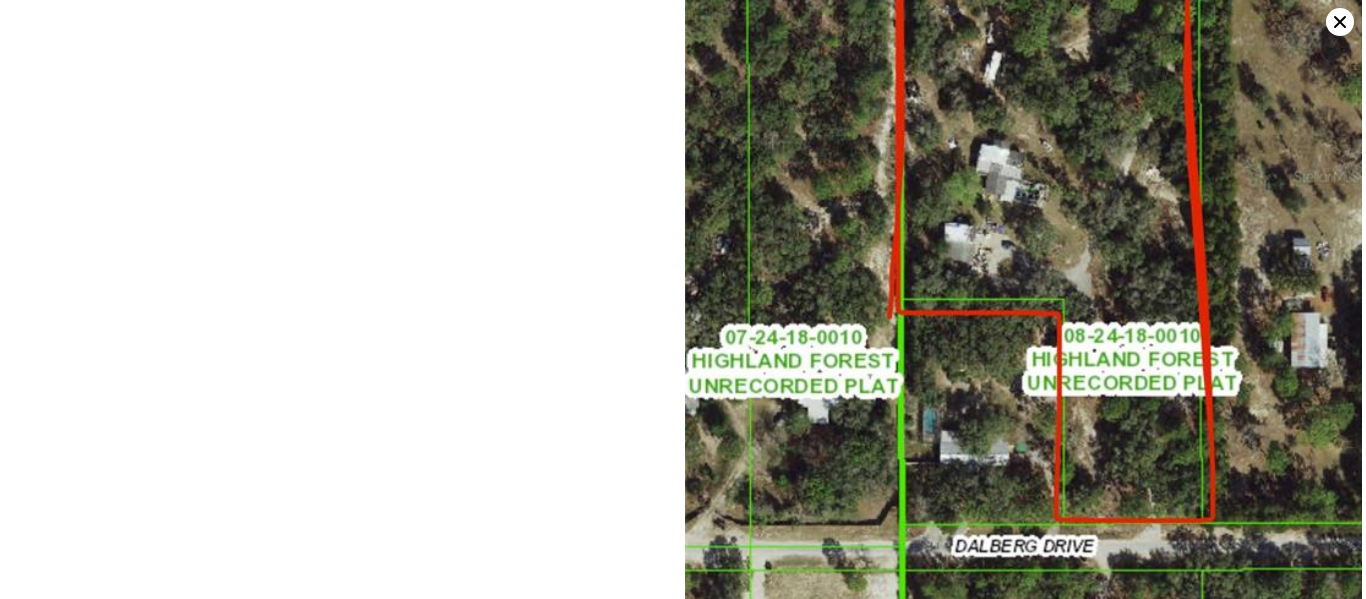scroll, scrollTop: 23090, scrollLeft: 0, axis: vertical 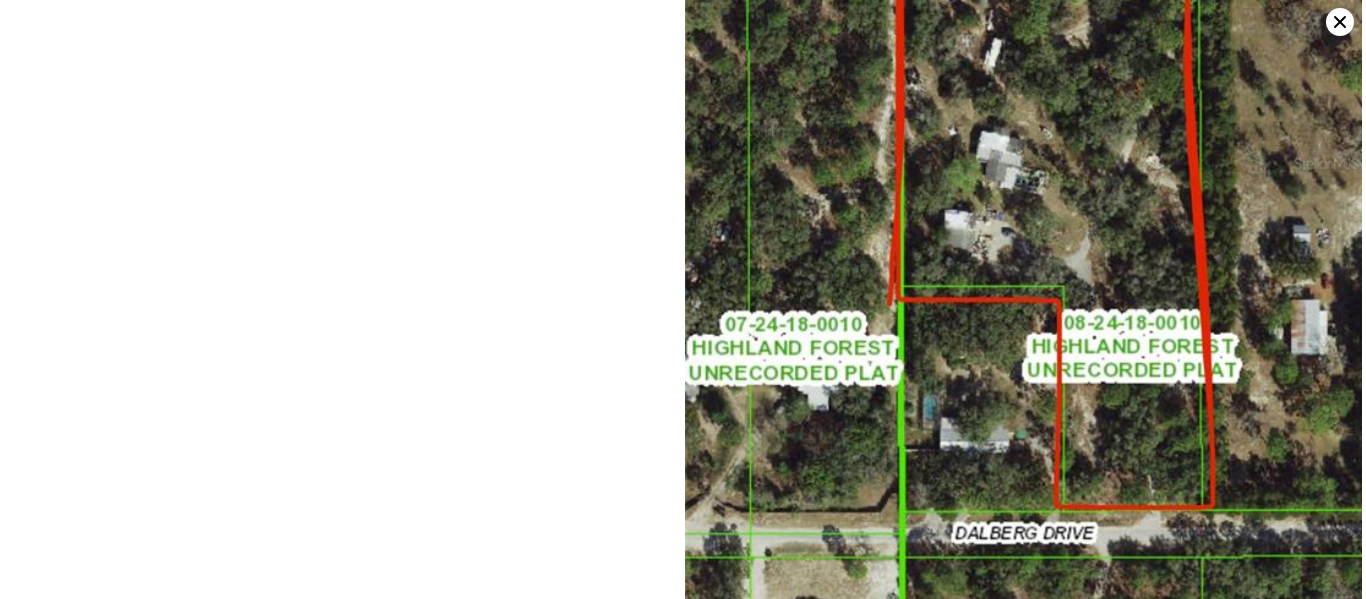 click 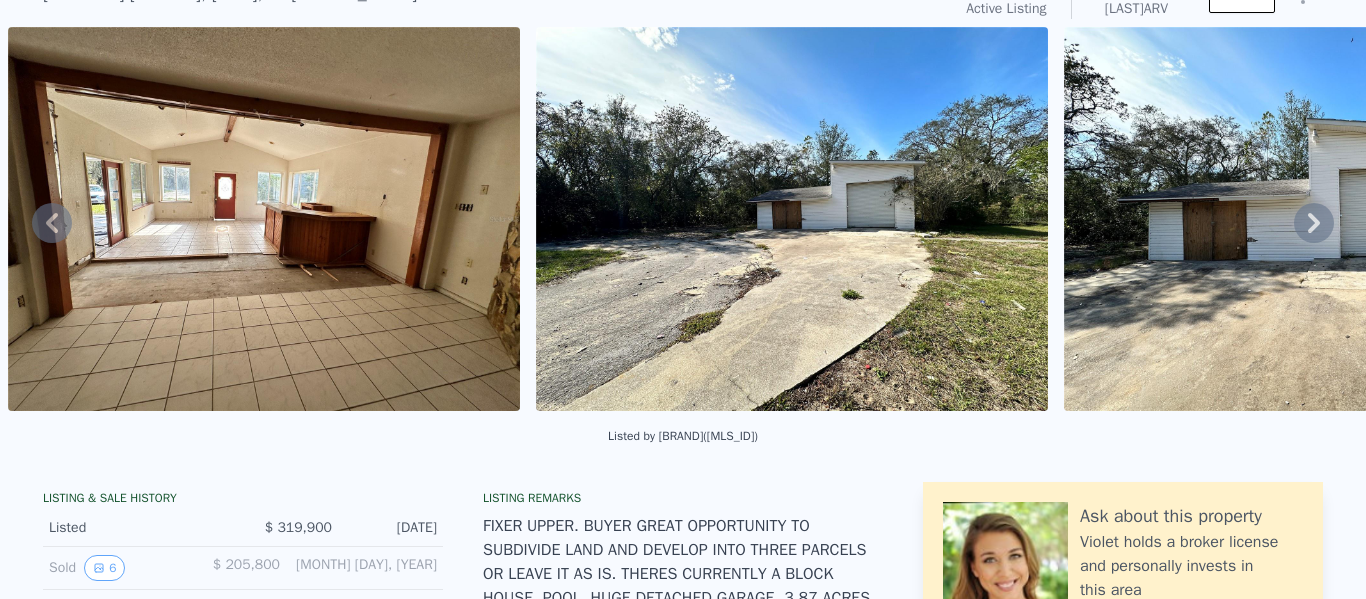 scroll, scrollTop: 7, scrollLeft: 0, axis: vertical 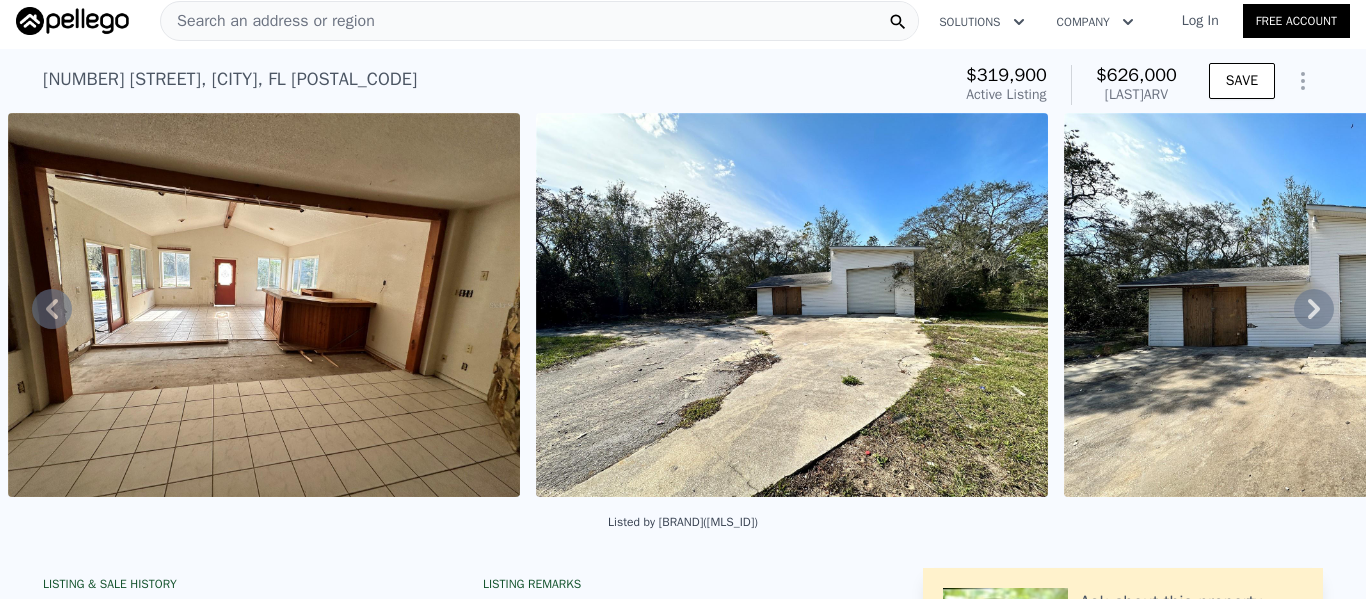 click on "Search an address or region" at bounding box center (268, 21) 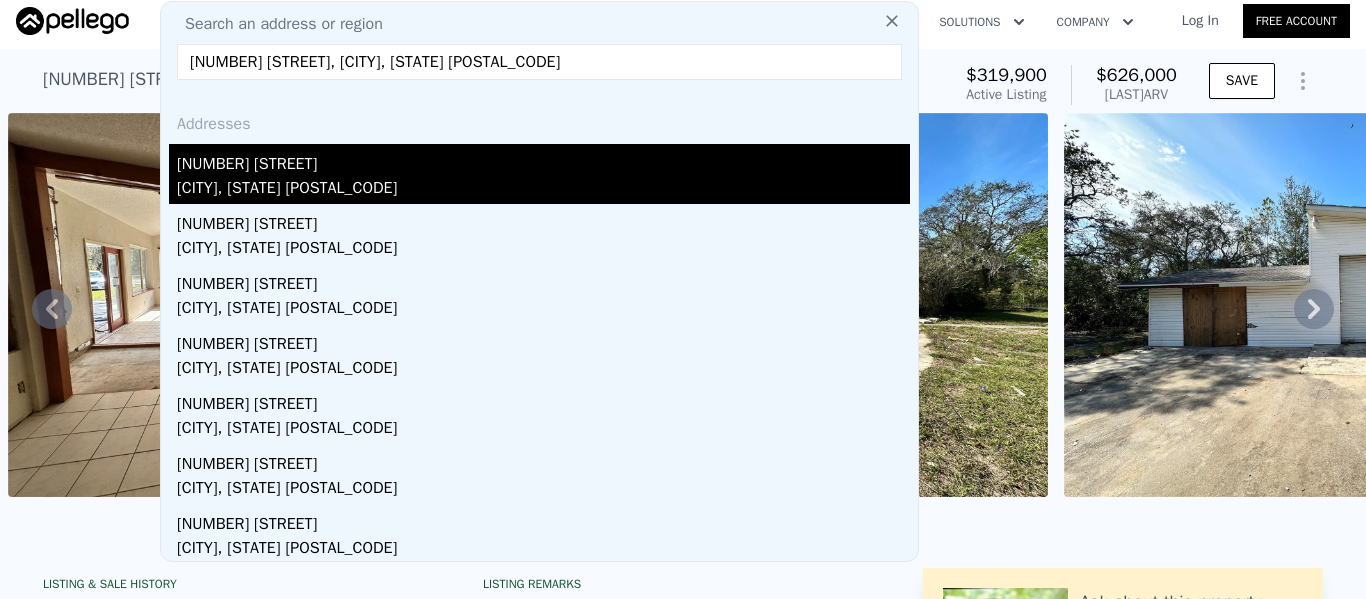 type on "[NUMBER] [STREET], [CITY], [STATE] [POSTAL_CODE]" 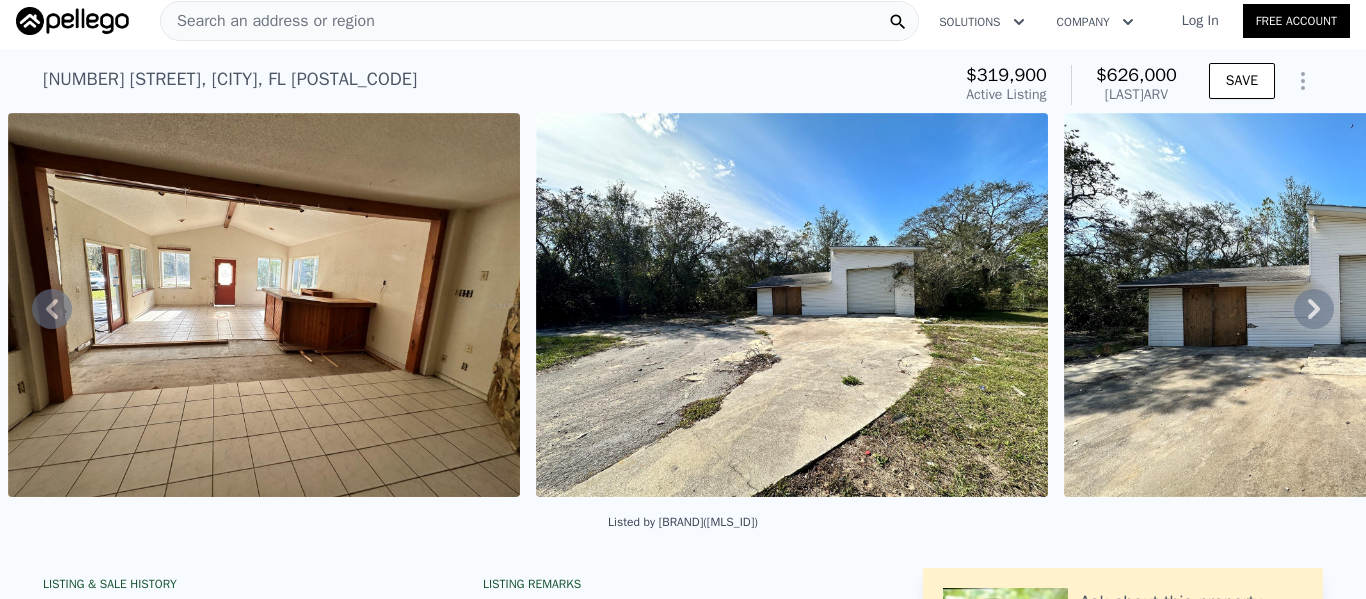 click on "Search an address or region" at bounding box center (268, 21) 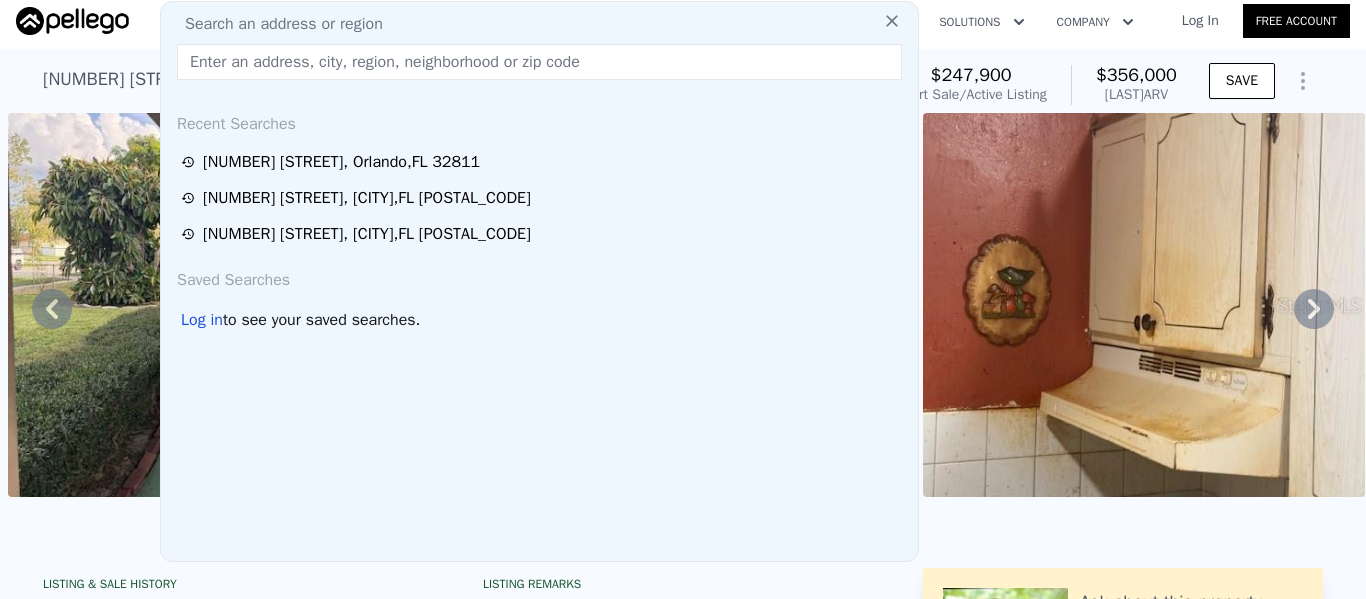 drag, startPoint x: 339, startPoint y: 21, endPoint x: 244, endPoint y: 66, distance: 105.11898 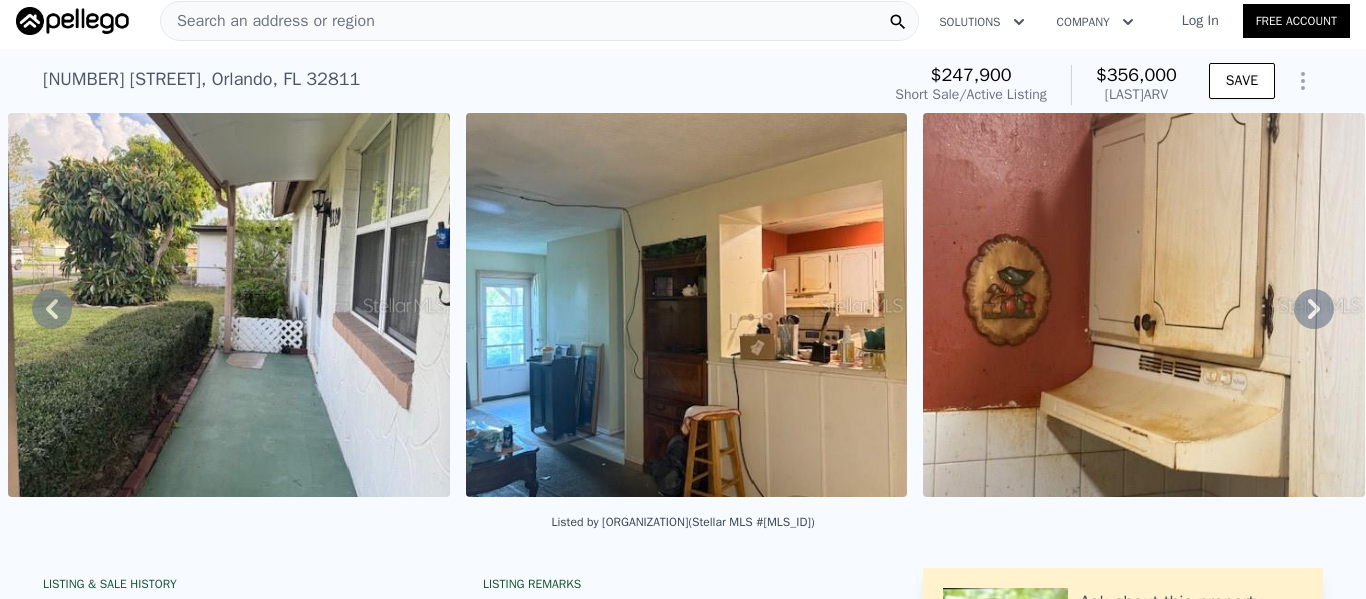 drag, startPoint x: 151, startPoint y: 37, endPoint x: 380, endPoint y: 38, distance: 229.00218 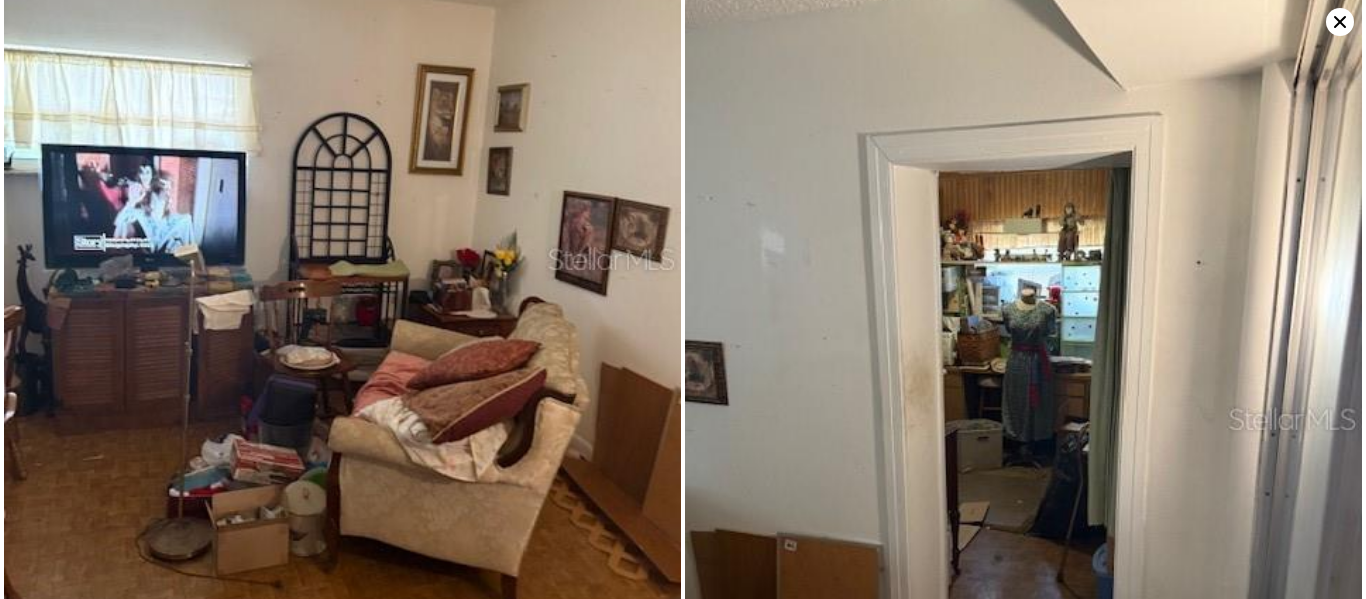 scroll, scrollTop: 4188, scrollLeft: 0, axis: vertical 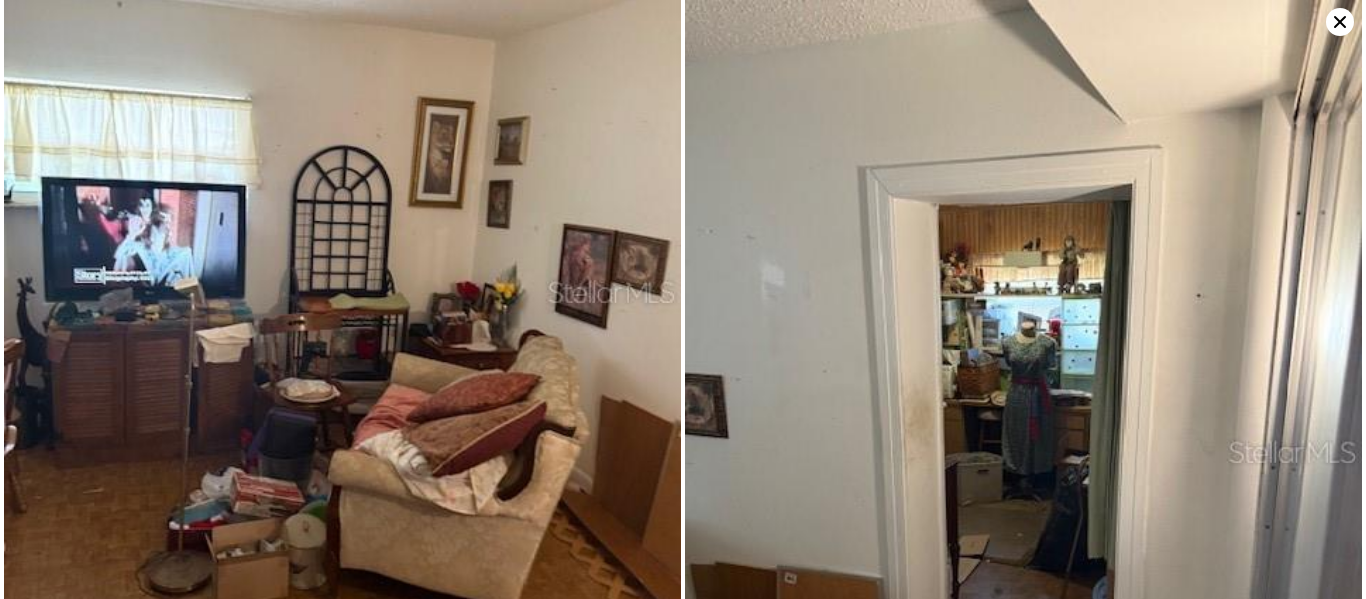 click 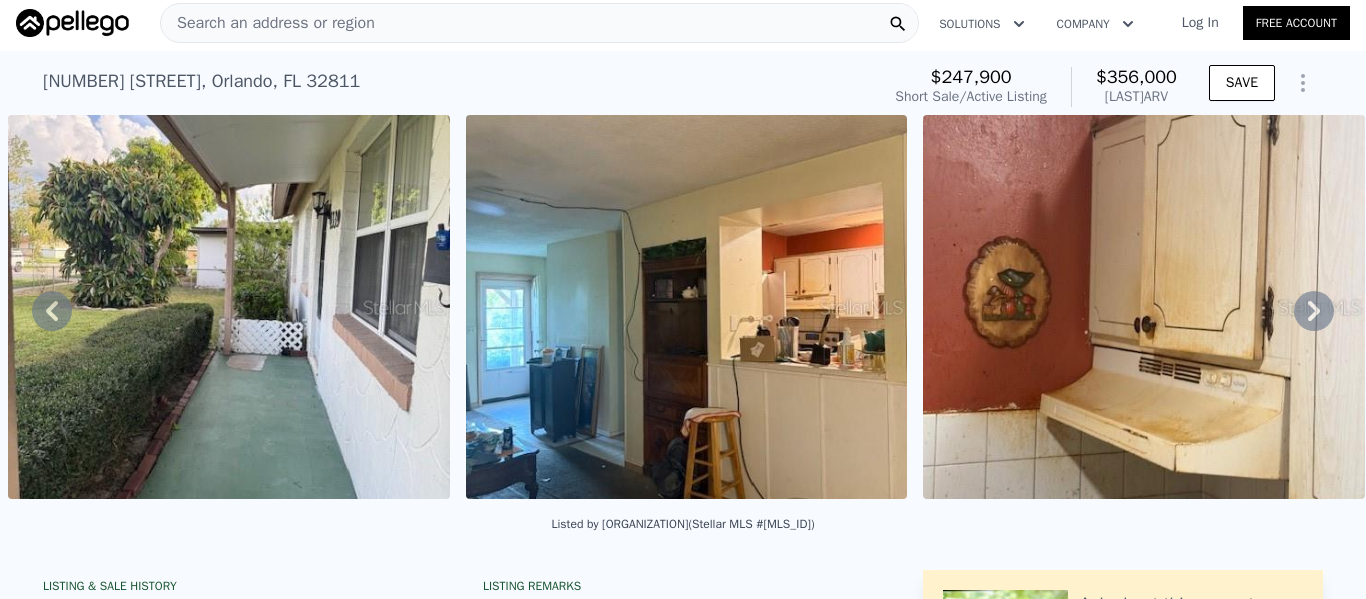 scroll, scrollTop: 0, scrollLeft: 0, axis: both 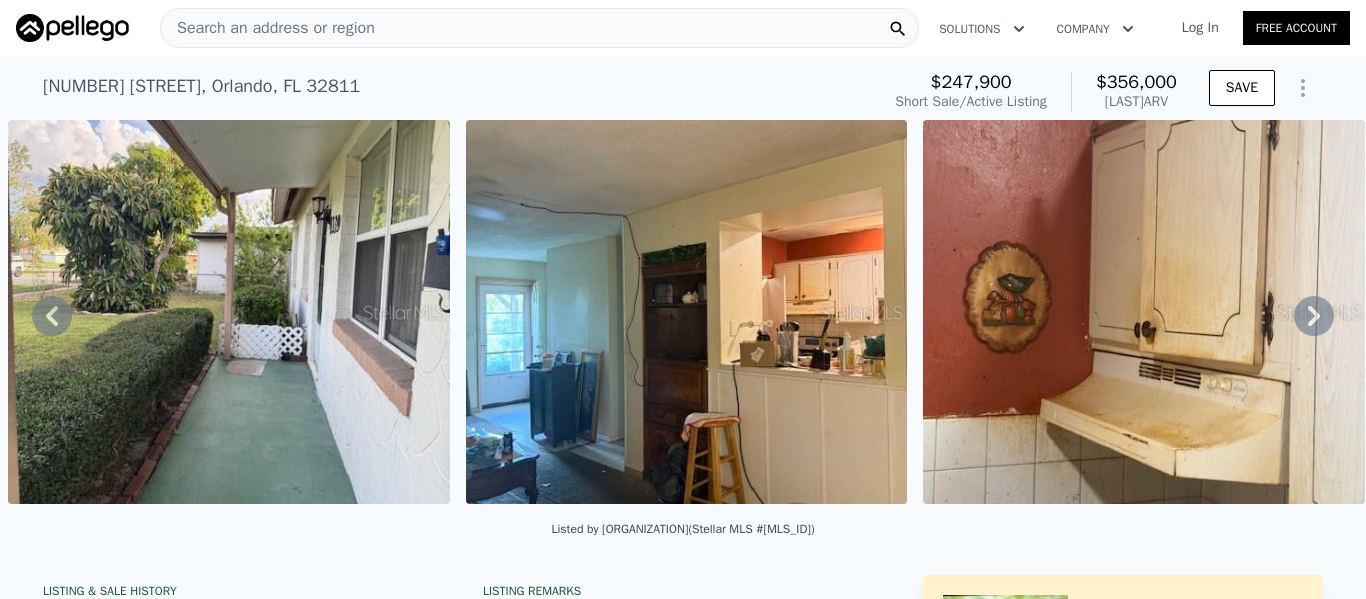 click on "Search an address or region" at bounding box center [539, 28] 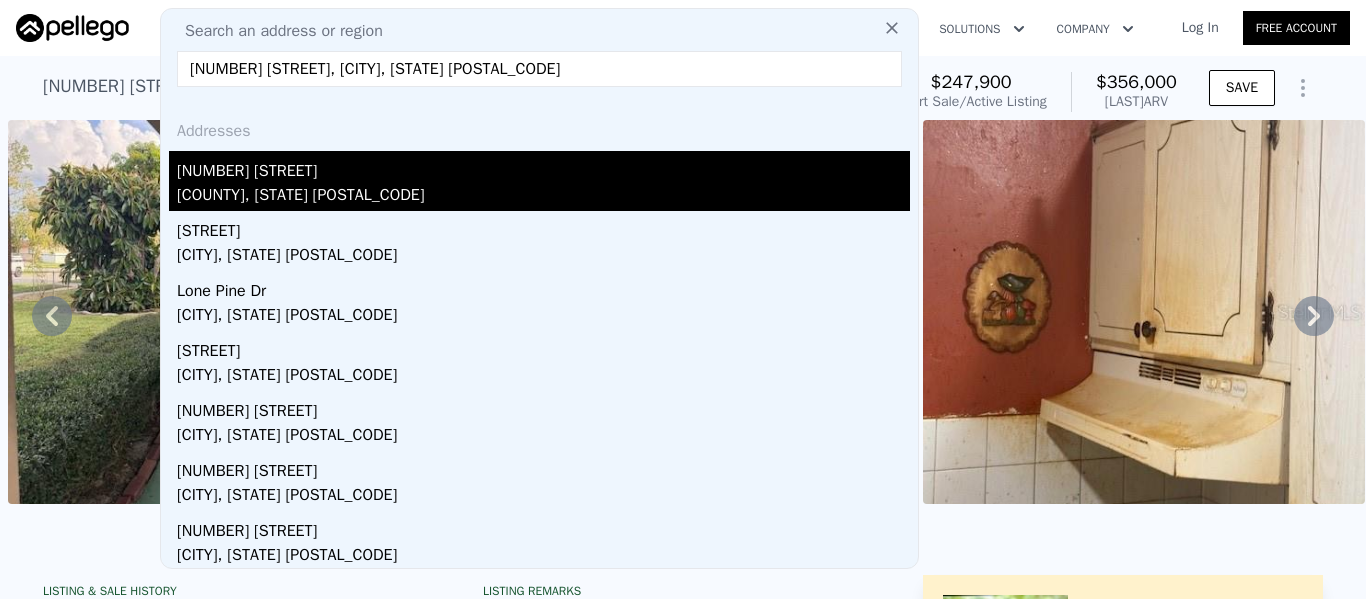 type on "[NUMBER] [STREET], [CITY], [STATE] [POSTAL_CODE]" 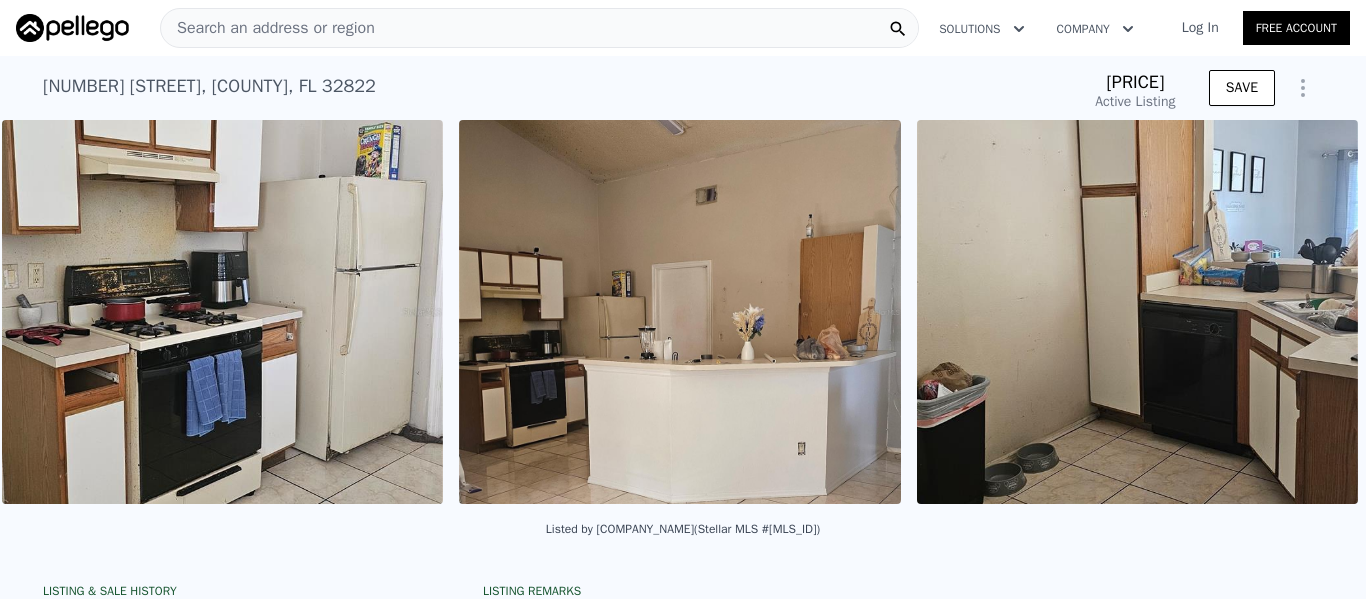 scroll, scrollTop: 0, scrollLeft: 2769, axis: horizontal 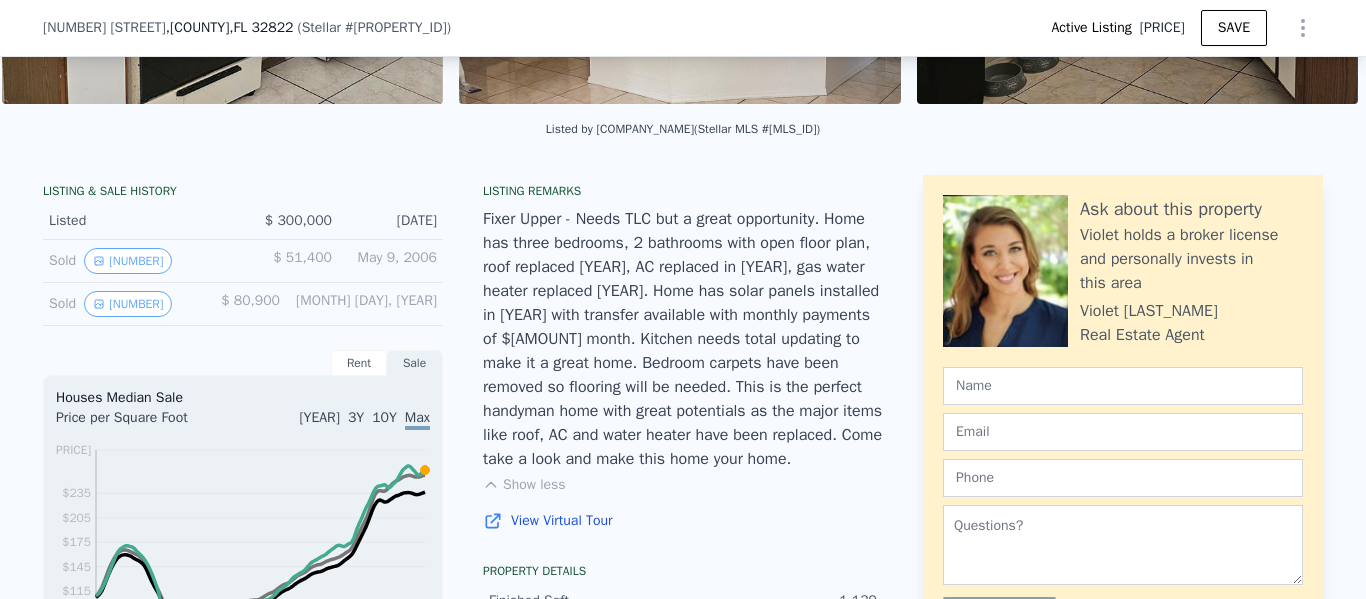 click on "Show less" at bounding box center (524, 485) 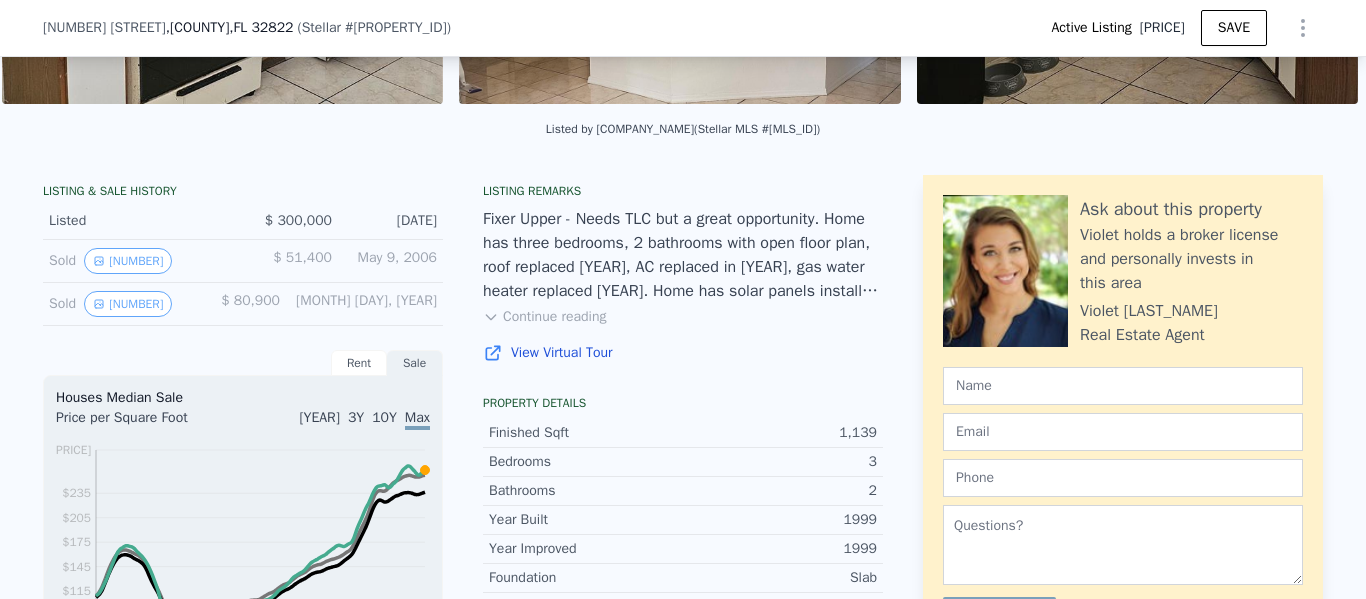 drag, startPoint x: 518, startPoint y: 332, endPoint x: 628, endPoint y: 330, distance: 110.01818 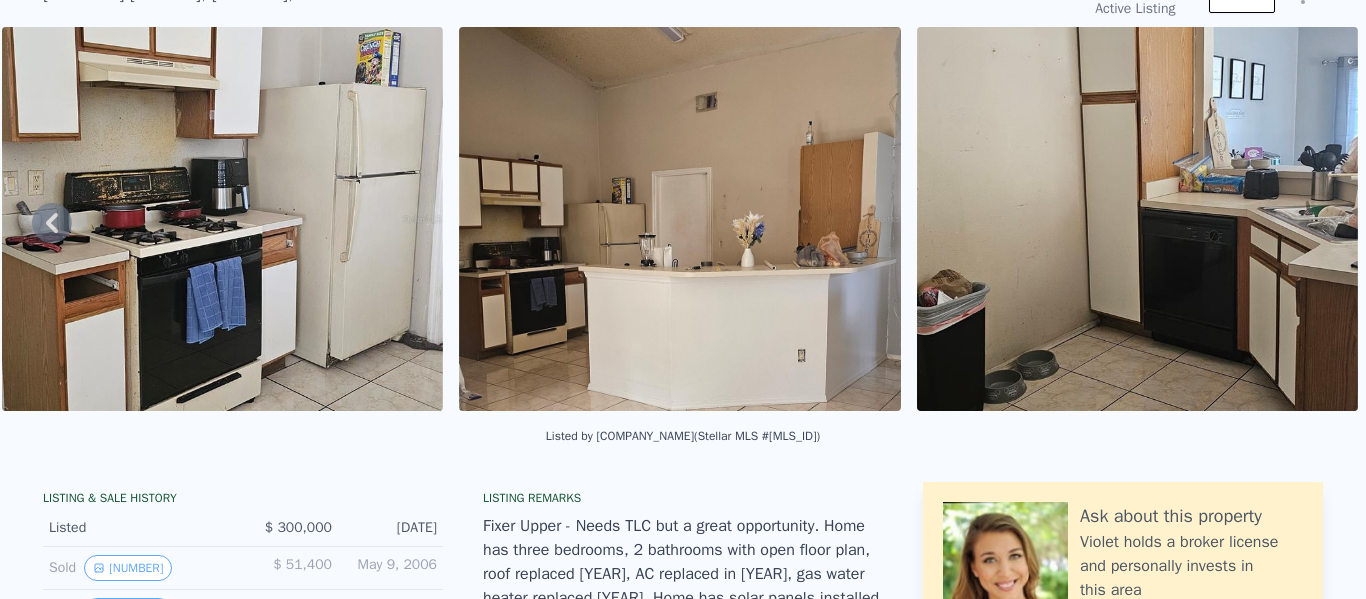 scroll, scrollTop: 7, scrollLeft: 0, axis: vertical 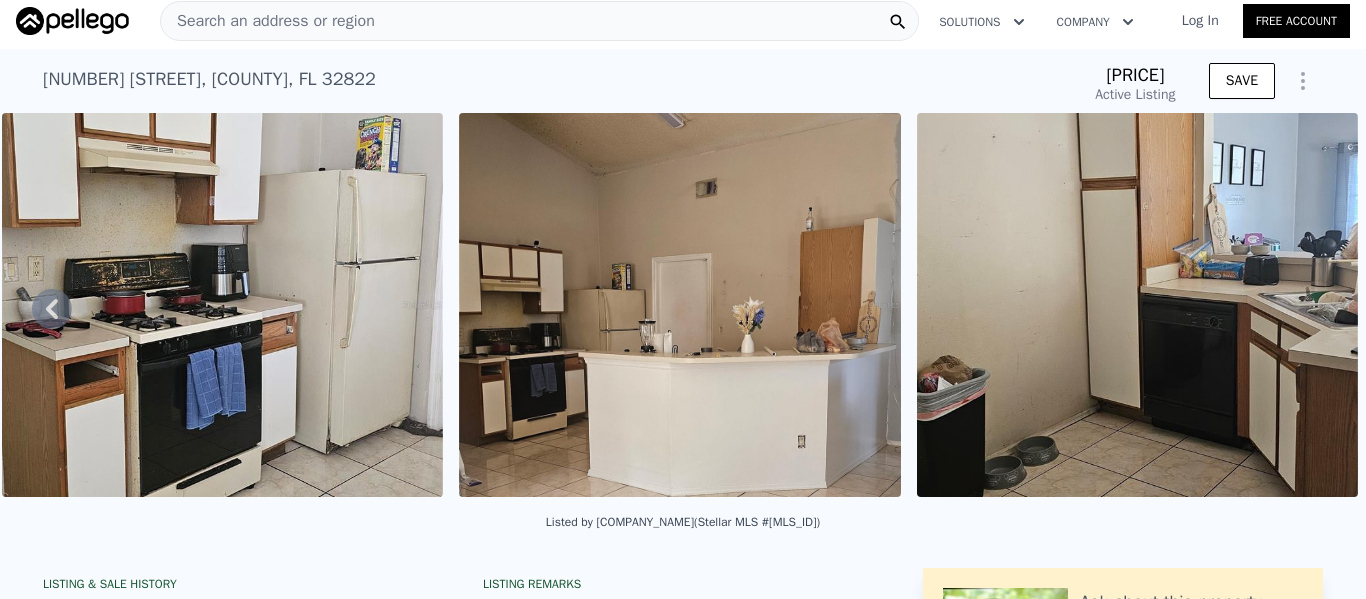 click on "Search an address or region" at bounding box center [268, 21] 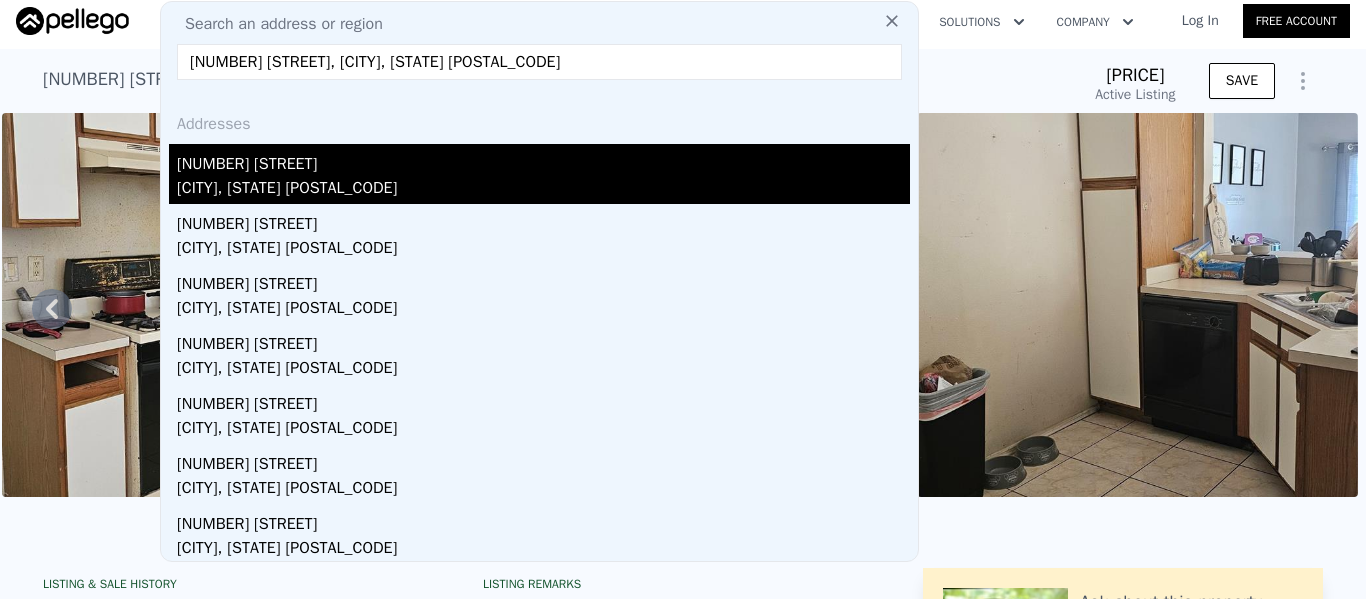 type on "[NUMBER] [STREET], [CITY], [STATE] [POSTAL_CODE]" 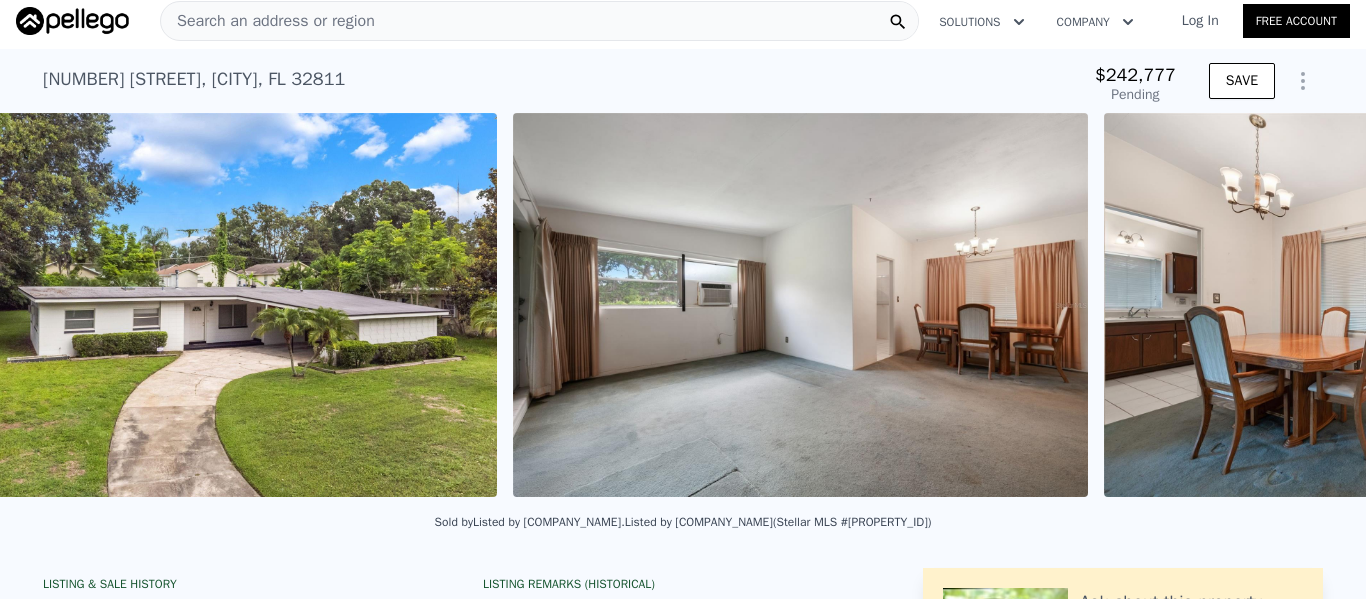 scroll, scrollTop: 0, scrollLeft: 2745, axis: horizontal 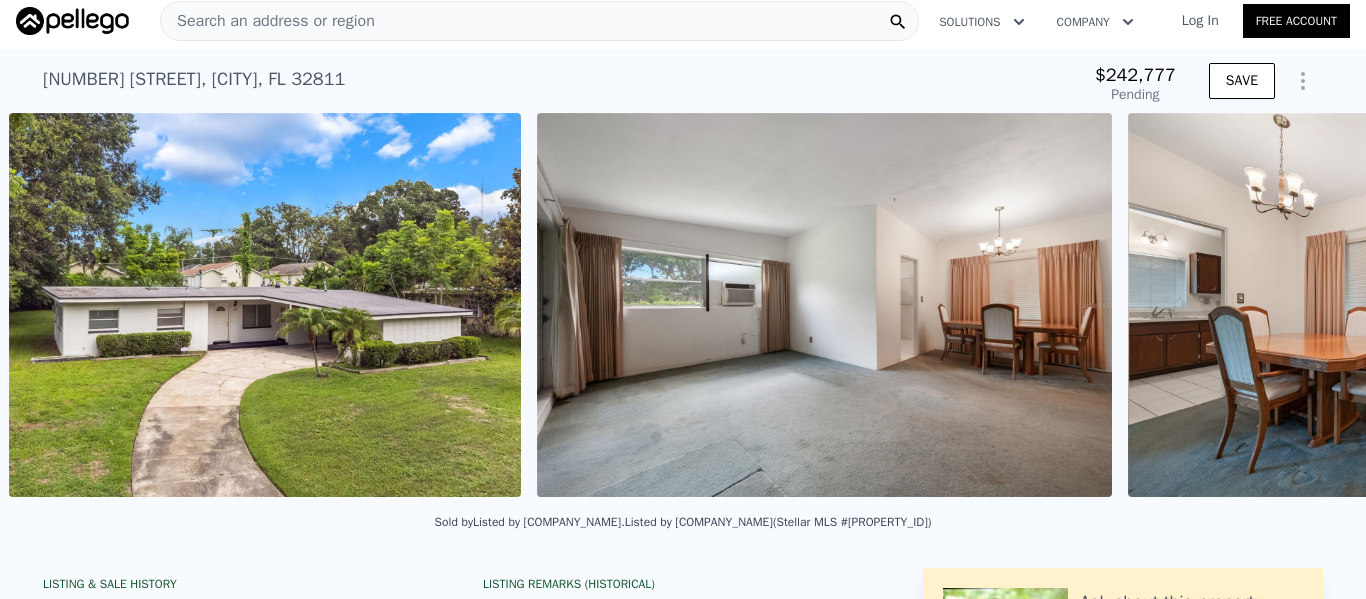 type on "-$ 256,926" 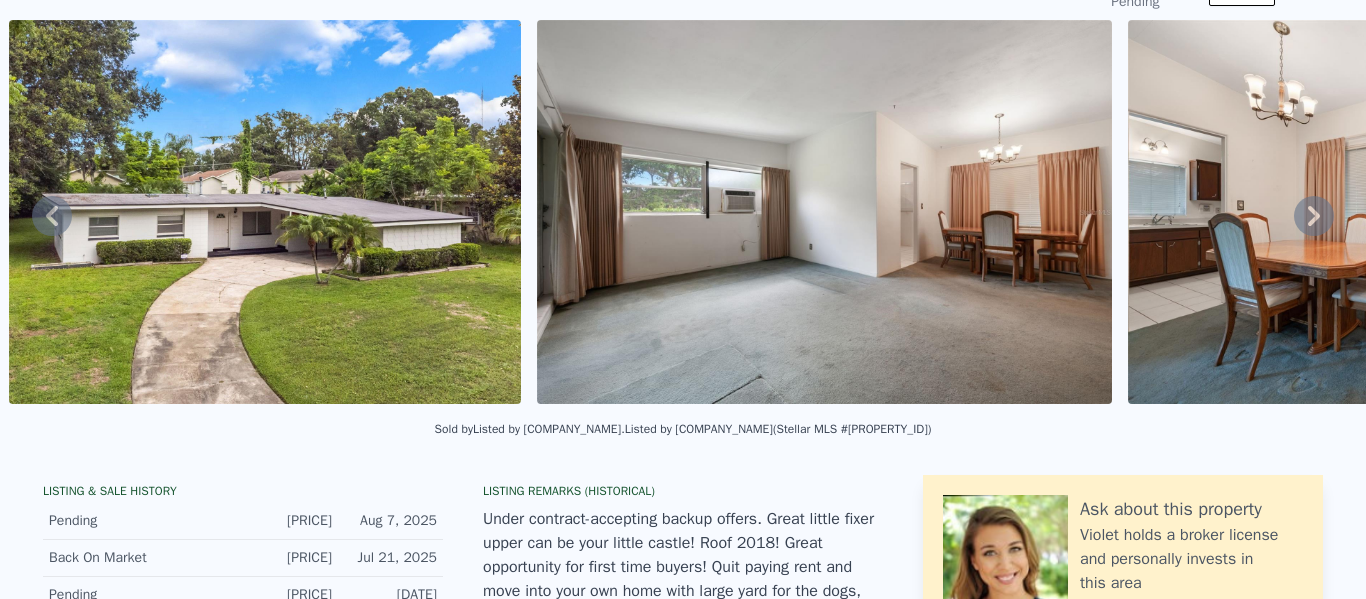 scroll, scrollTop: 7, scrollLeft: 0, axis: vertical 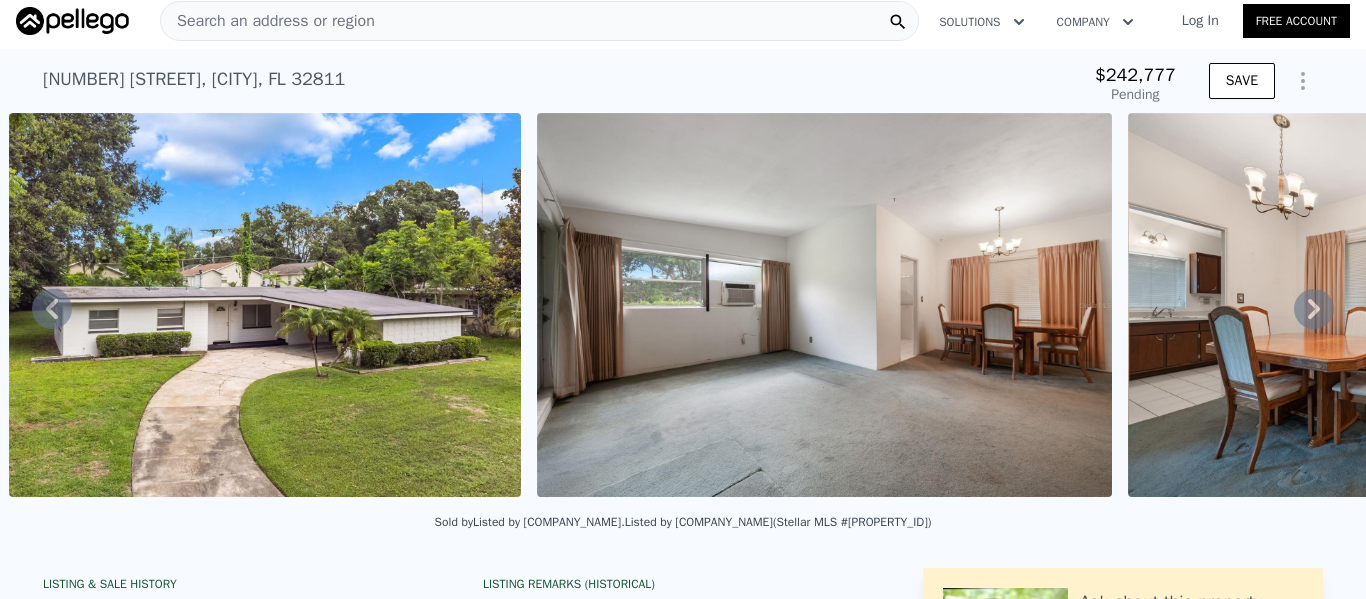 click at bounding box center [1412, 305] 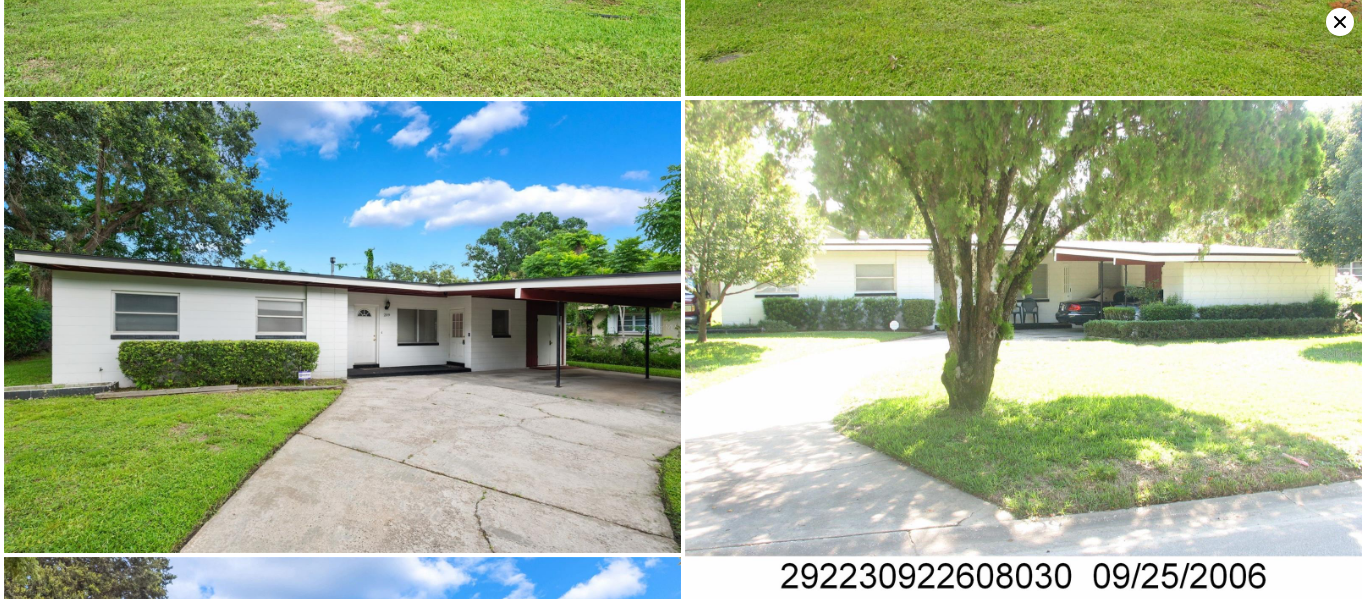 scroll, scrollTop: 0, scrollLeft: 0, axis: both 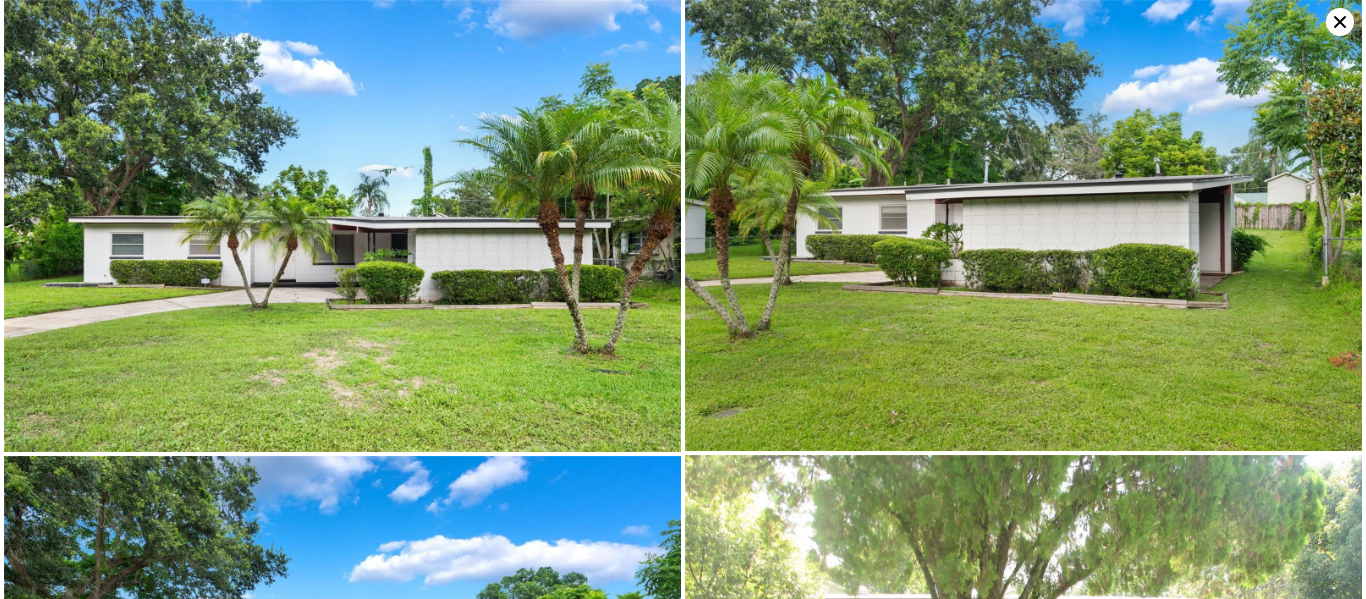 click 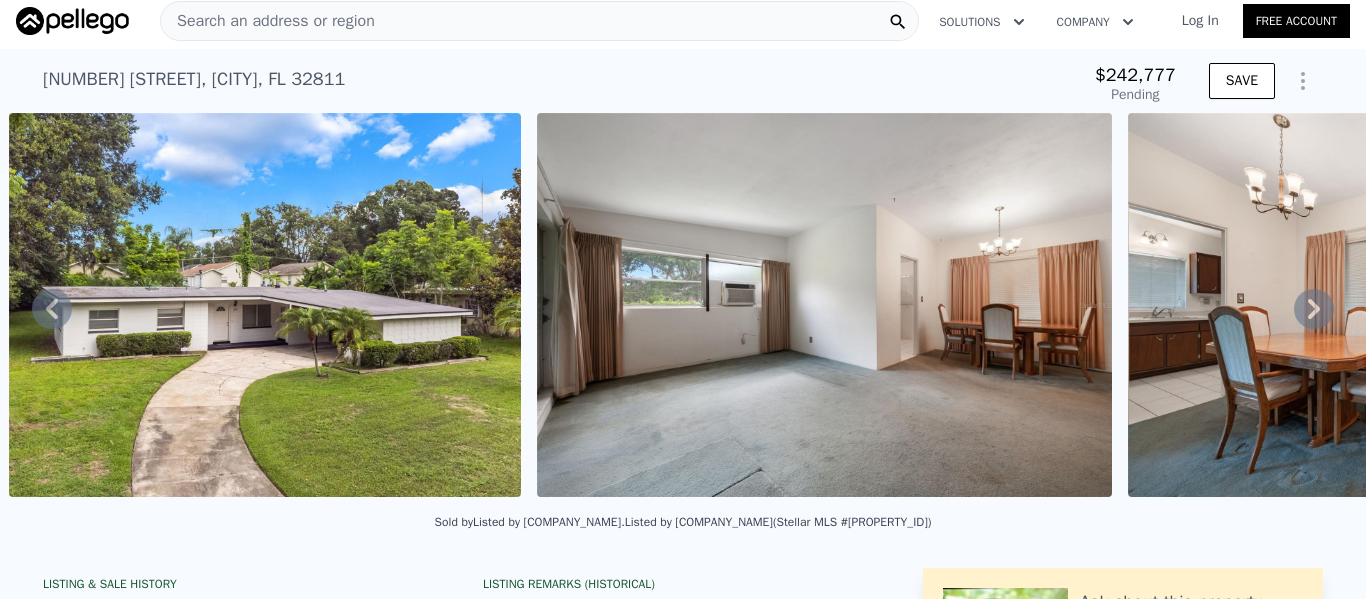 type on "$ 338,000" 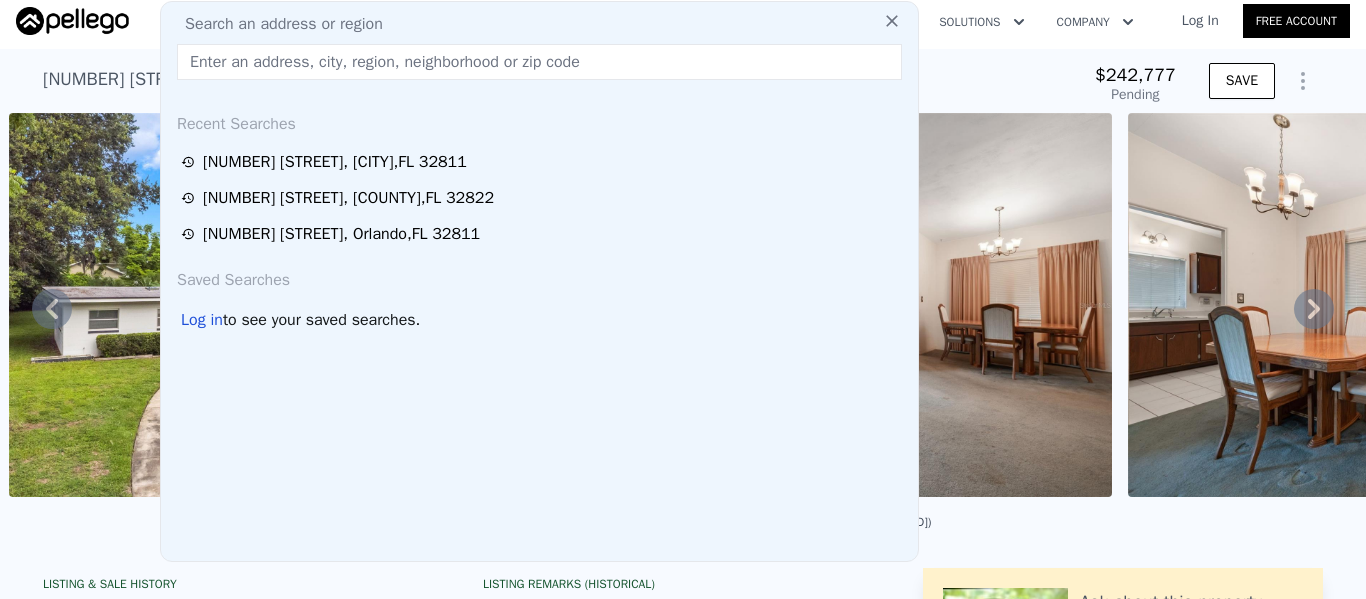 drag, startPoint x: 218, startPoint y: 24, endPoint x: 201, endPoint y: 56, distance: 36.23534 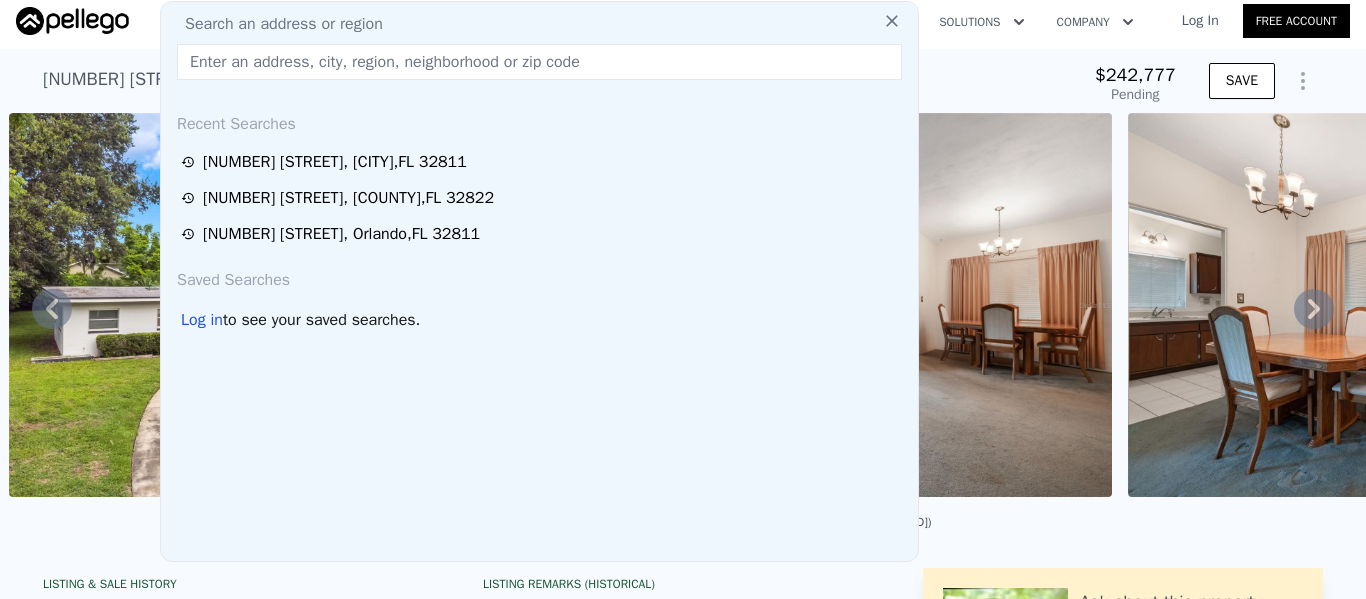 paste on "[NUMBER] [STREET], [CITY], [STATE] [POSTAL_CODE]" 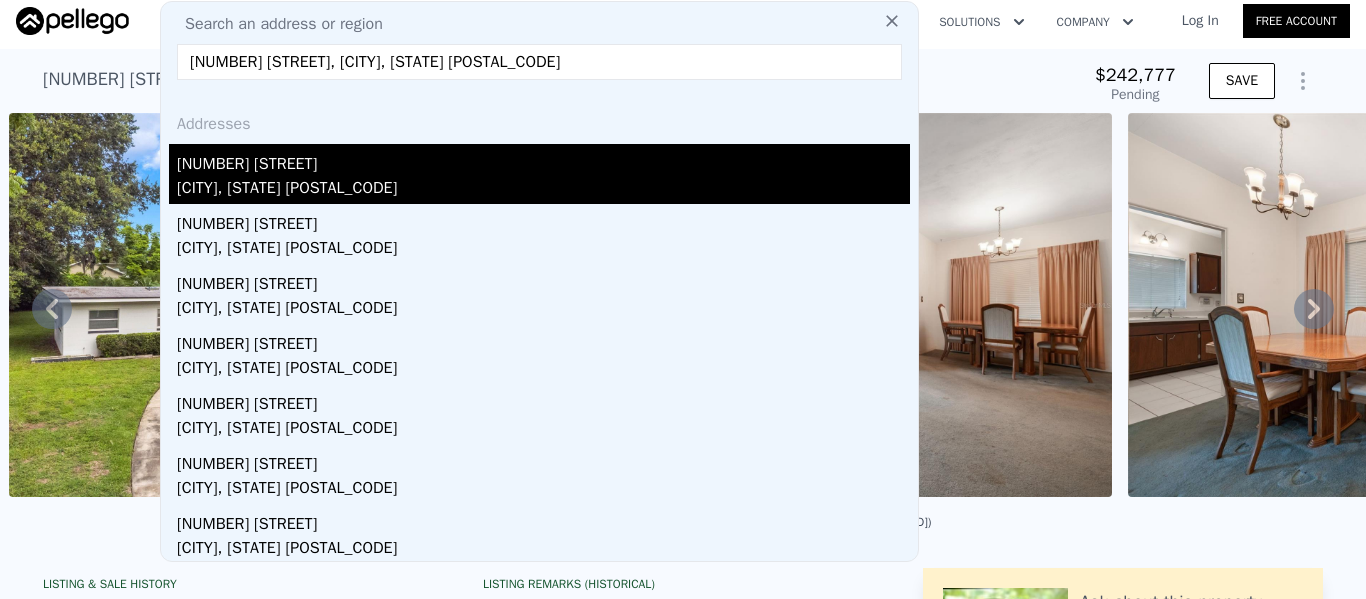 type on "[NUMBER] [STREET], [CITY], [STATE] [POSTAL_CODE]" 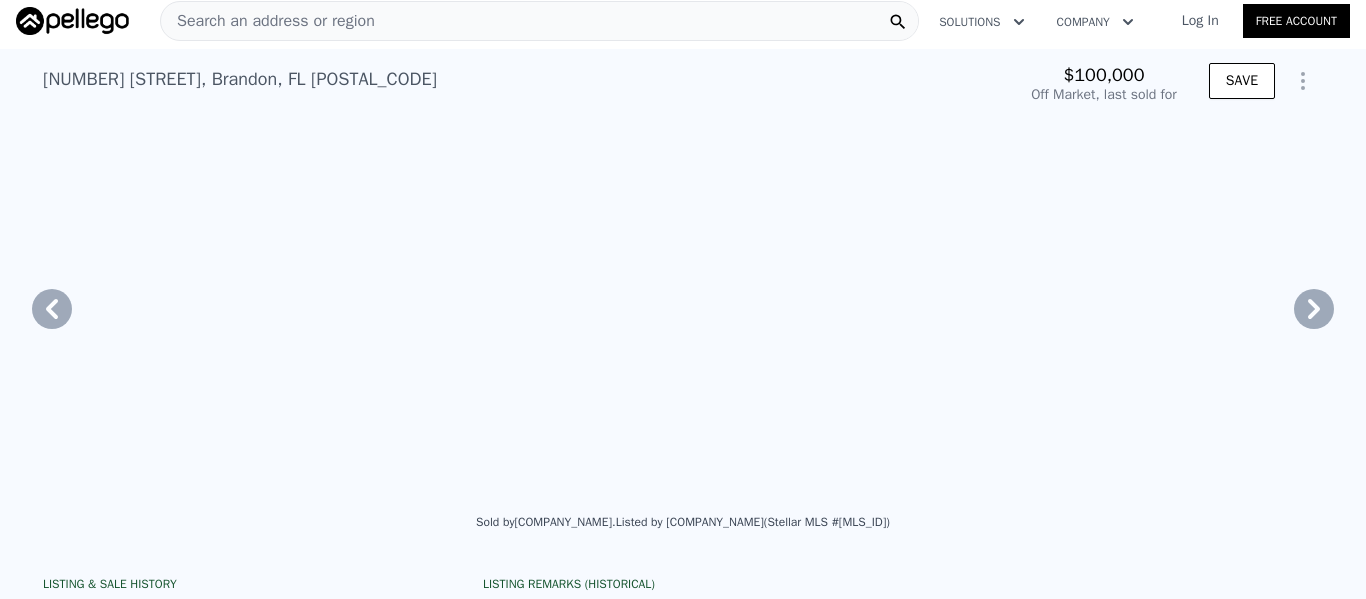type on "-$ 107,019" 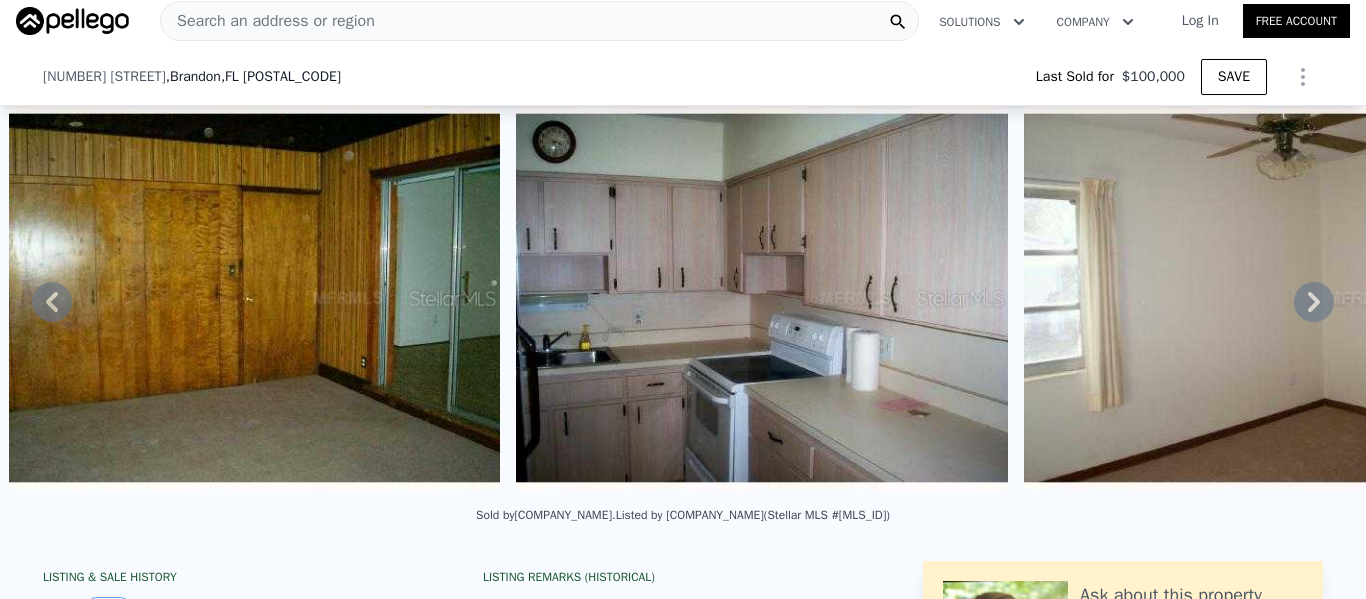 type on "$ 318,000" 